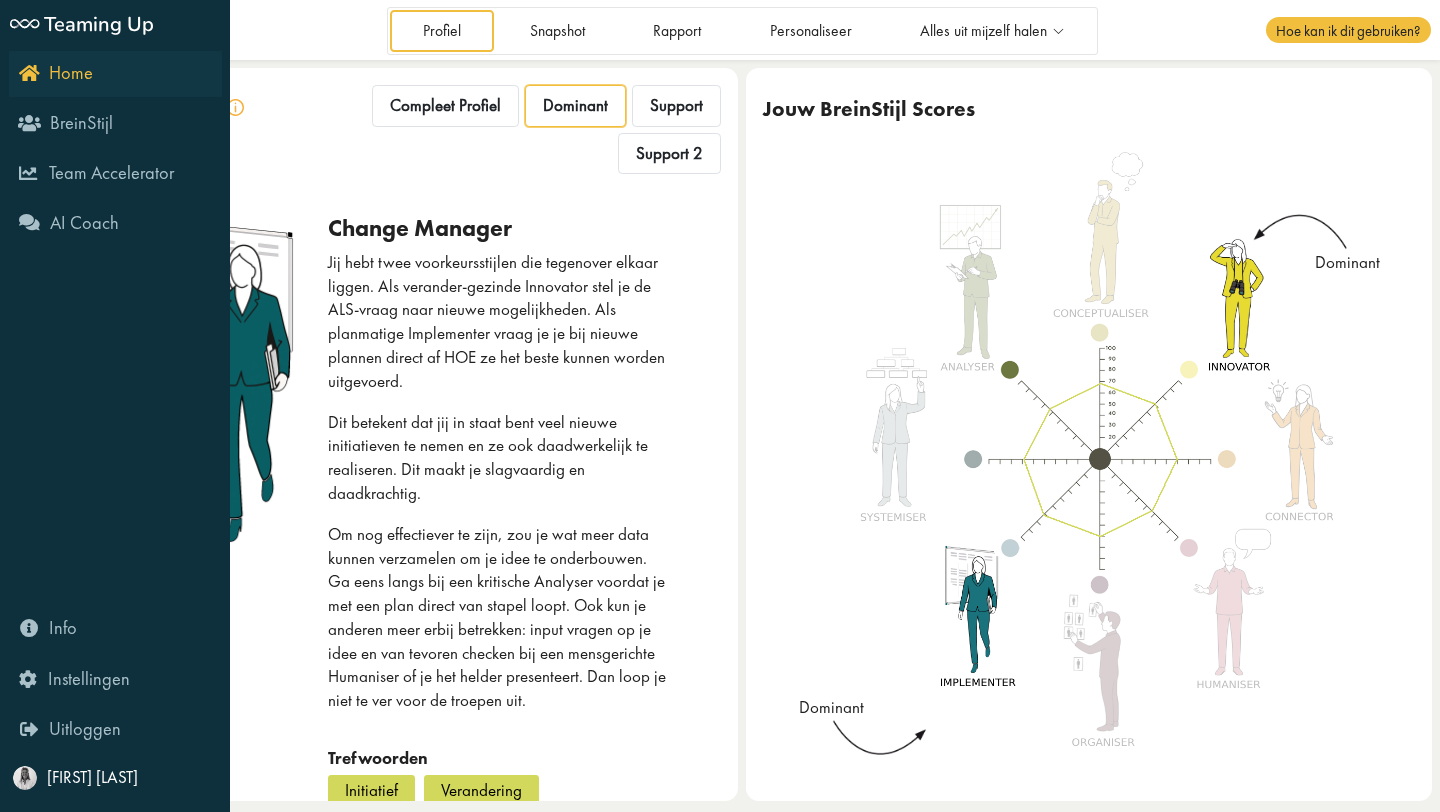 scroll, scrollTop: 0, scrollLeft: 0, axis: both 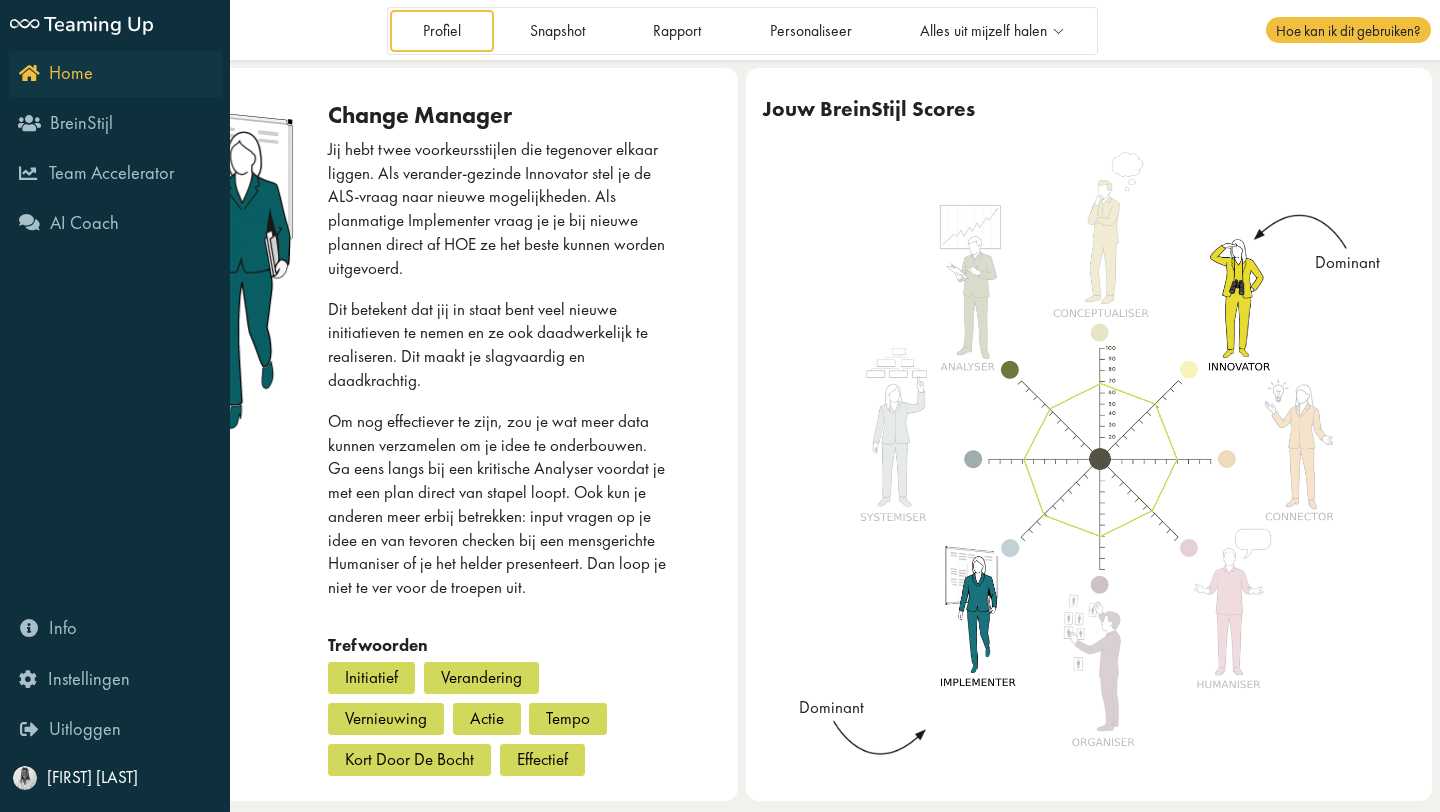click on "Home" at bounding box center (115, 74) 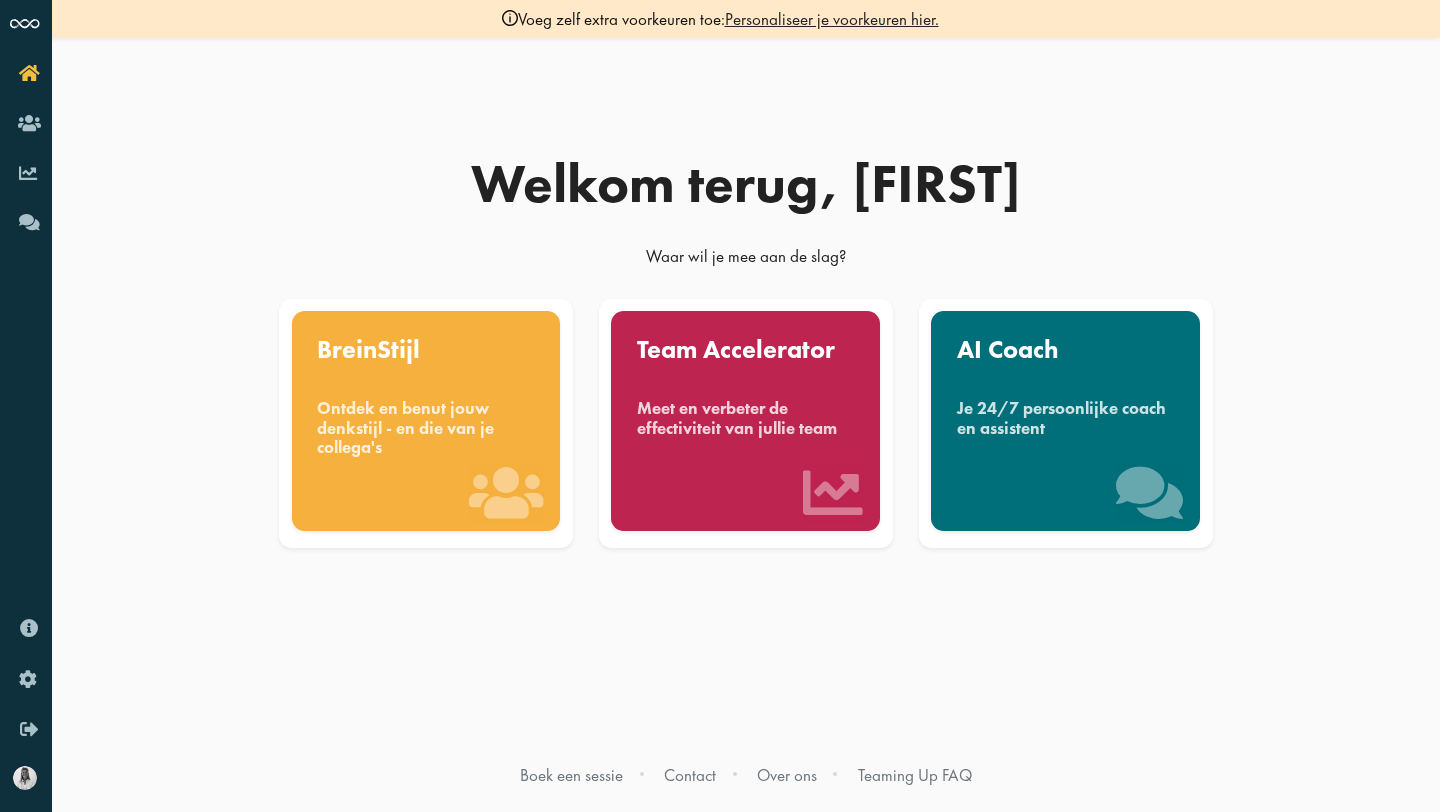scroll, scrollTop: 0, scrollLeft: 0, axis: both 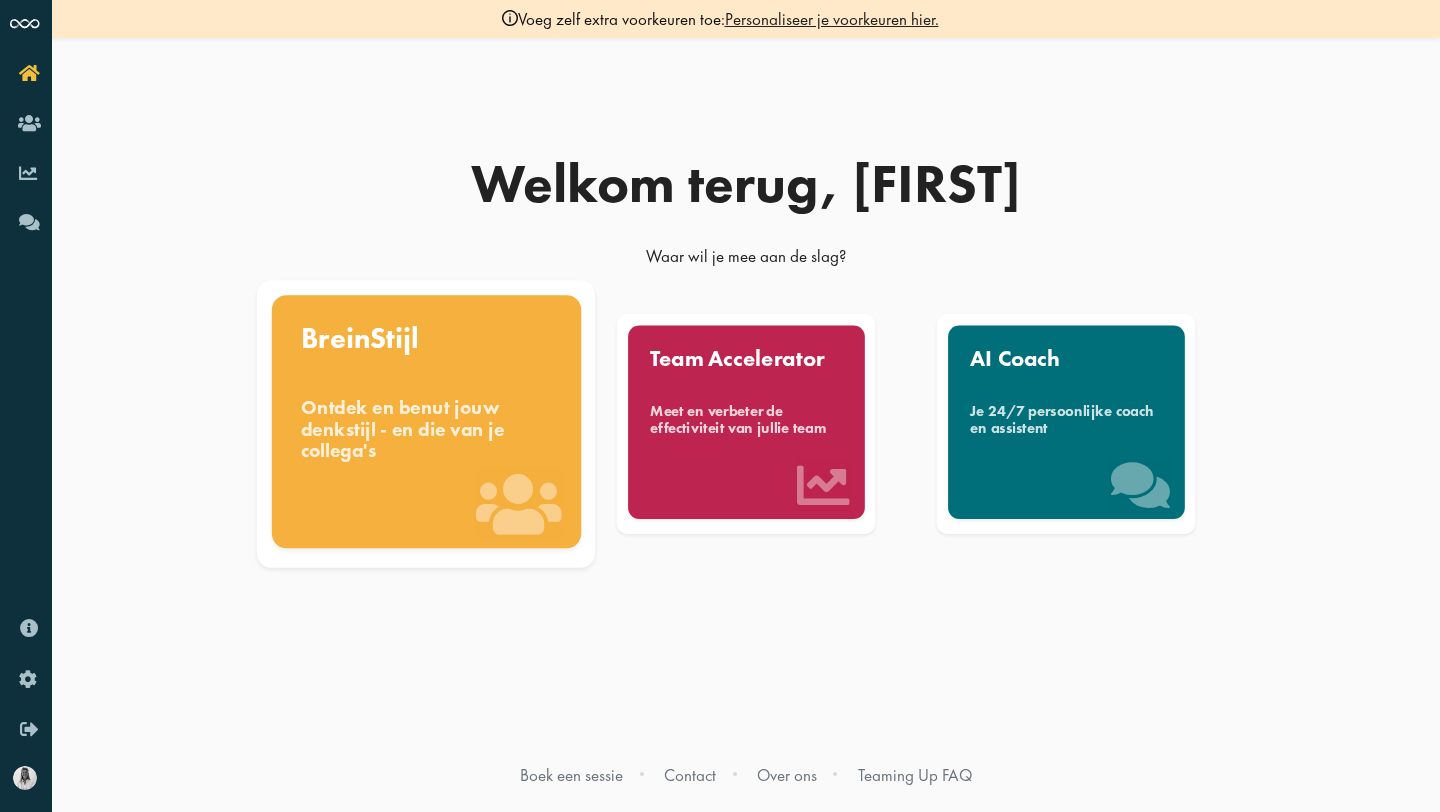 click on "BreinStijl
Ontdek en benut jouw denkstijl - en die van je collega's" at bounding box center [425, 421] 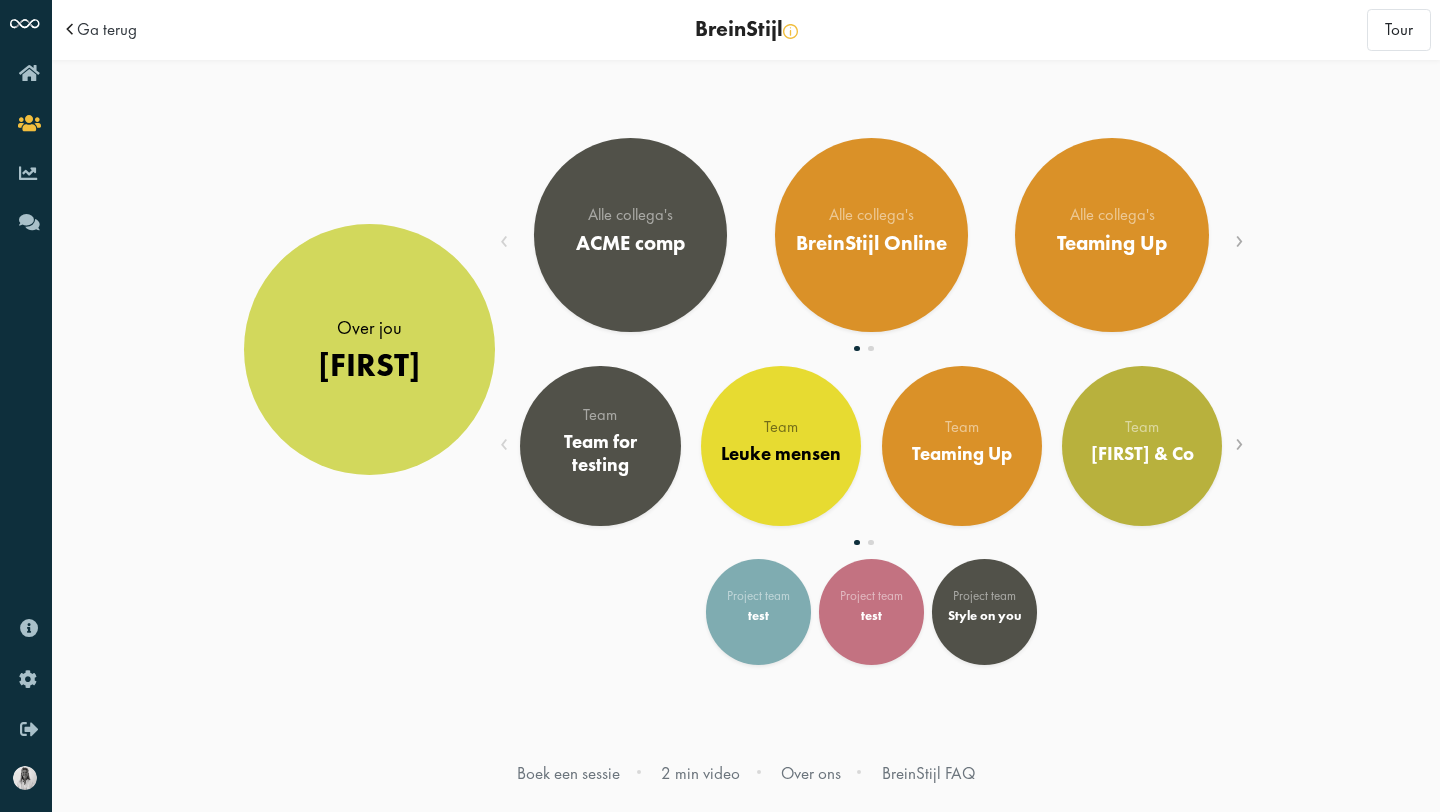 scroll, scrollTop: 0, scrollLeft: 0, axis: both 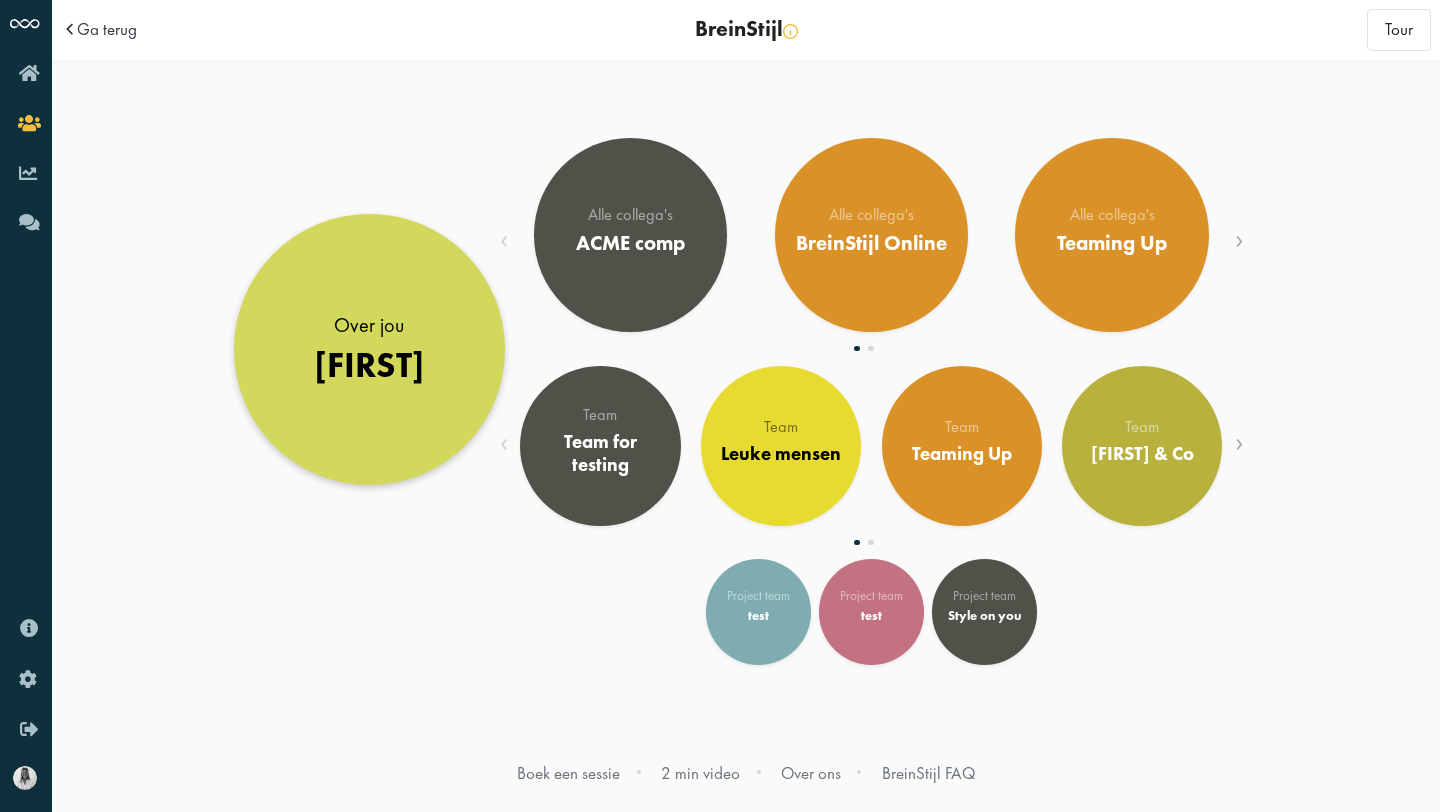 click on "Over jou" at bounding box center (369, 326) 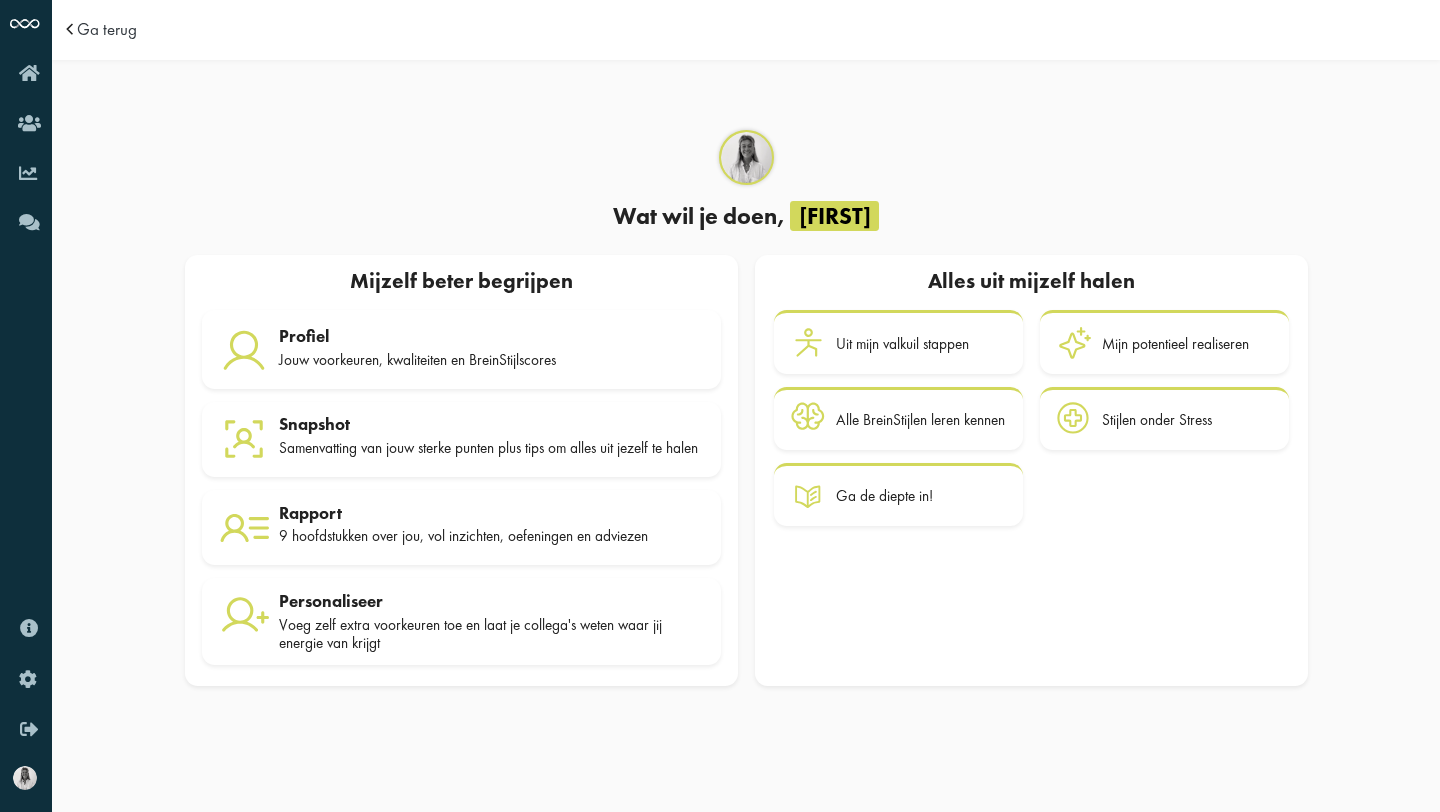 scroll, scrollTop: 0, scrollLeft: 0, axis: both 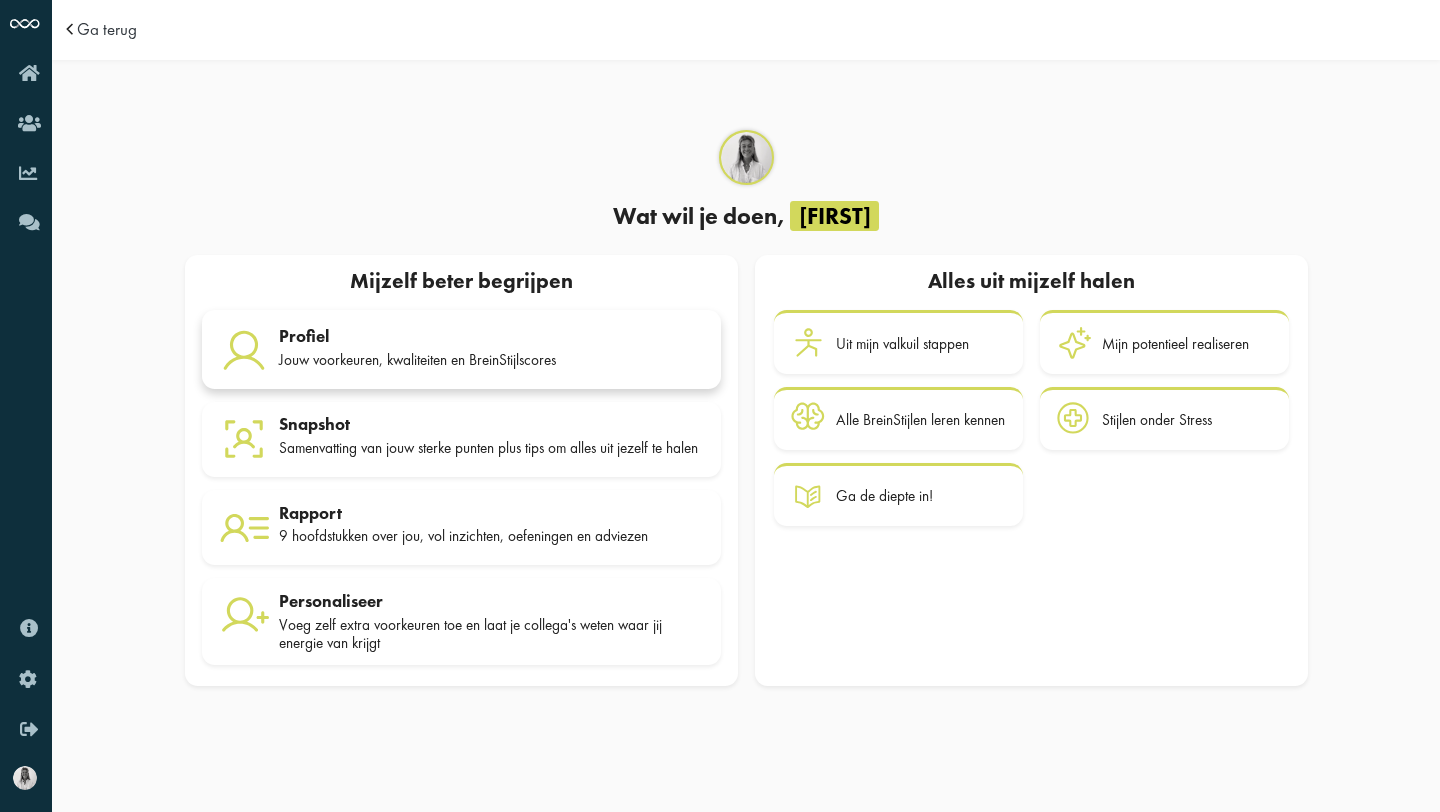 click on "Profiel
Jouw voorkeuren, kwaliteiten en BreinStijlscores" at bounding box center [461, 349] 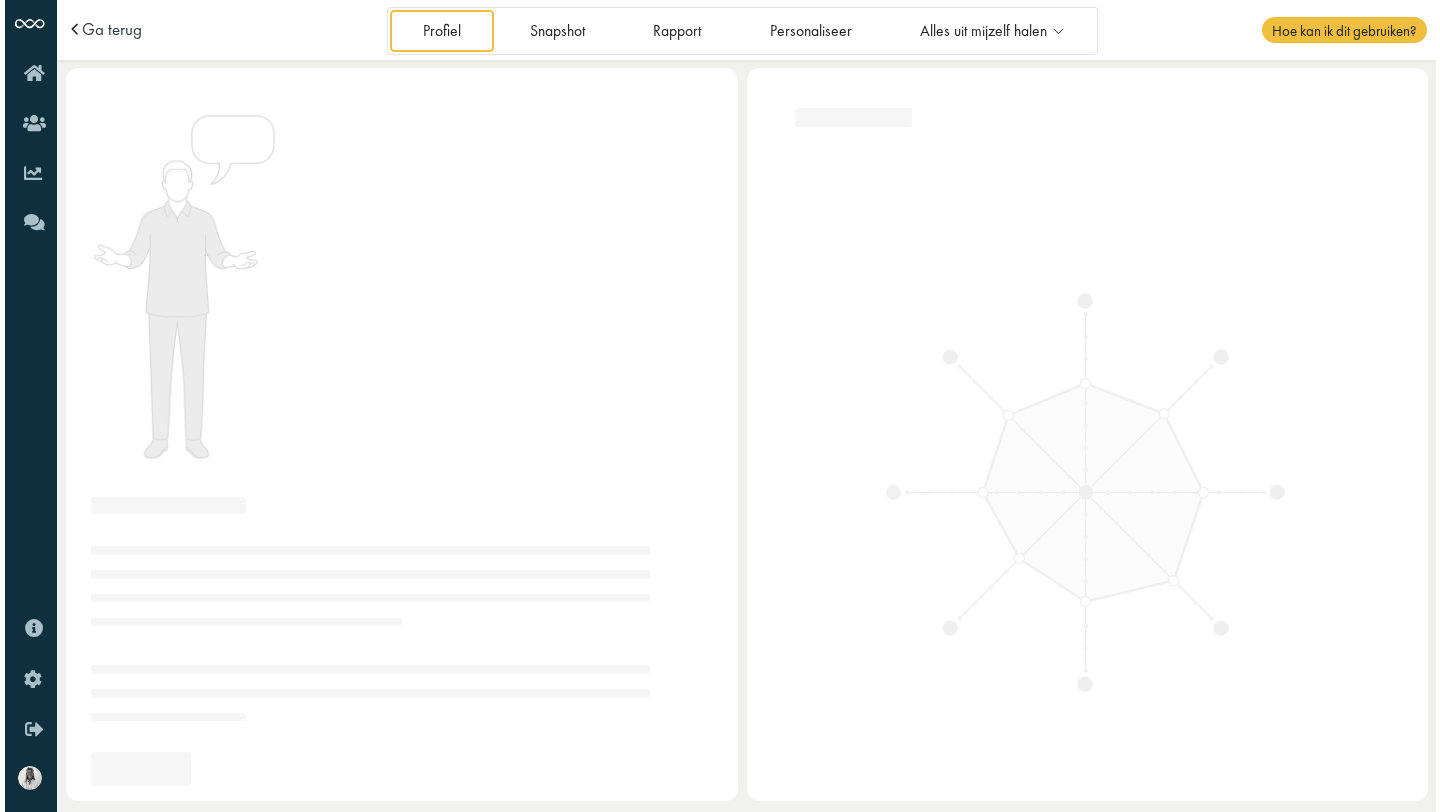 scroll, scrollTop: 0, scrollLeft: 0, axis: both 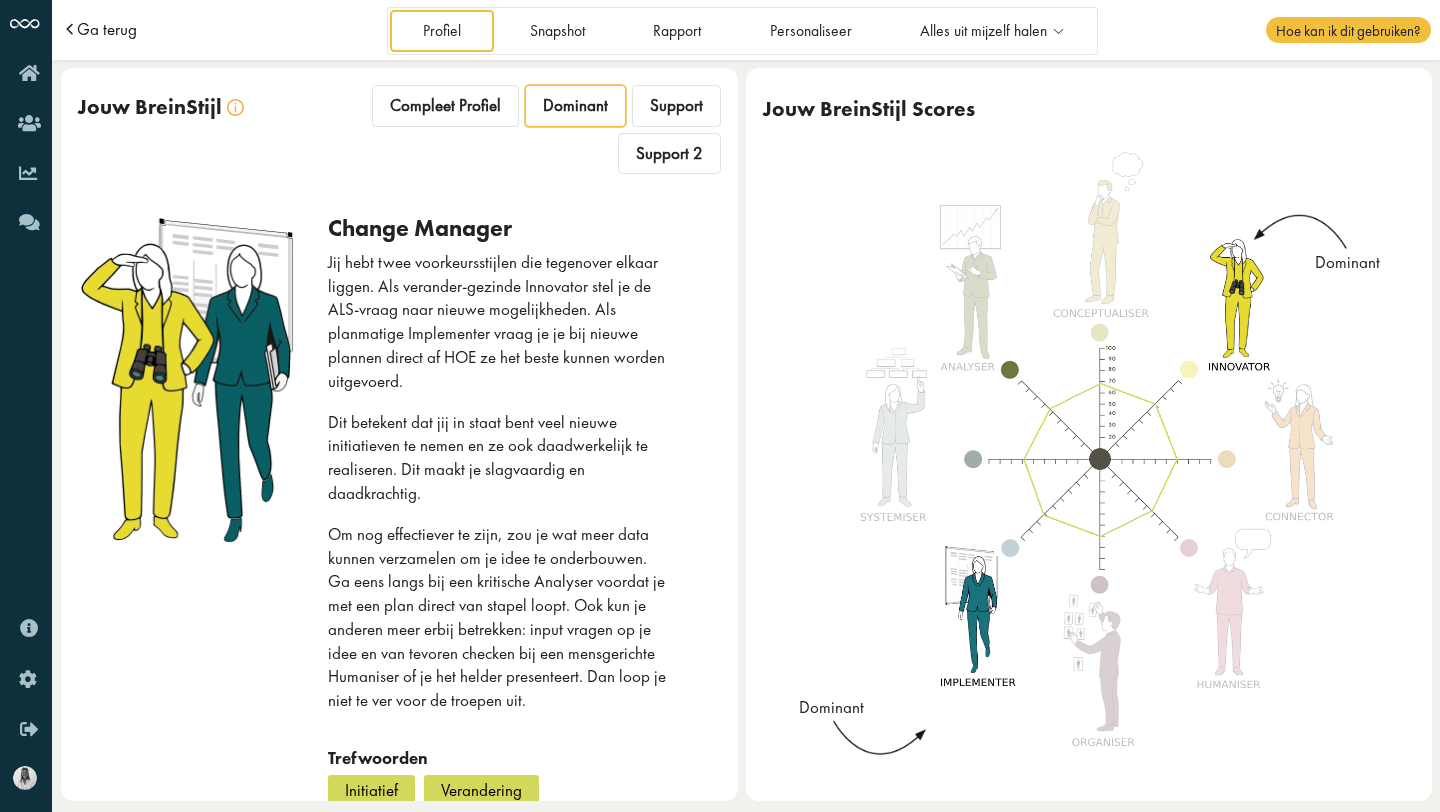 click on "Ga terug" at bounding box center [107, 29] 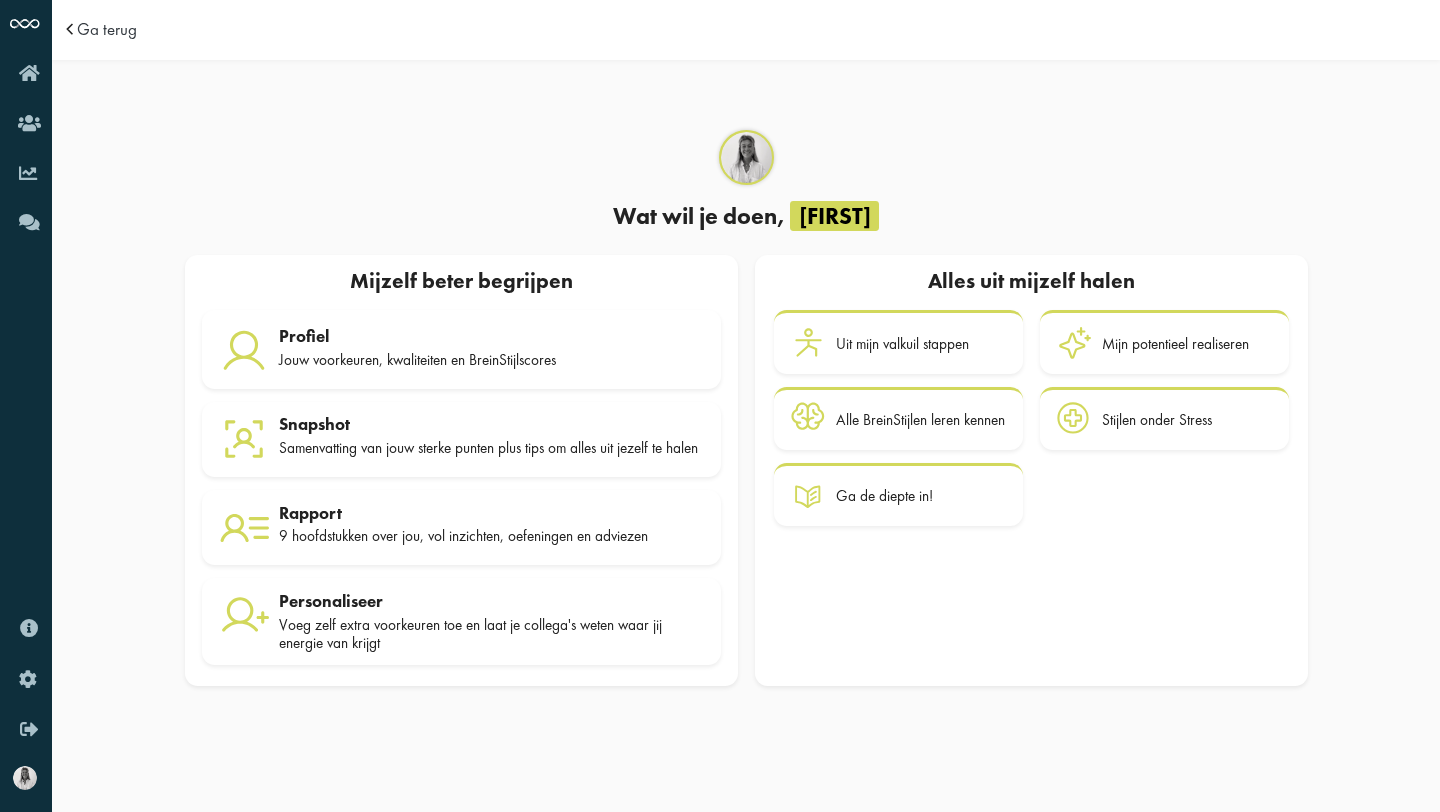 scroll, scrollTop: 0, scrollLeft: 0, axis: both 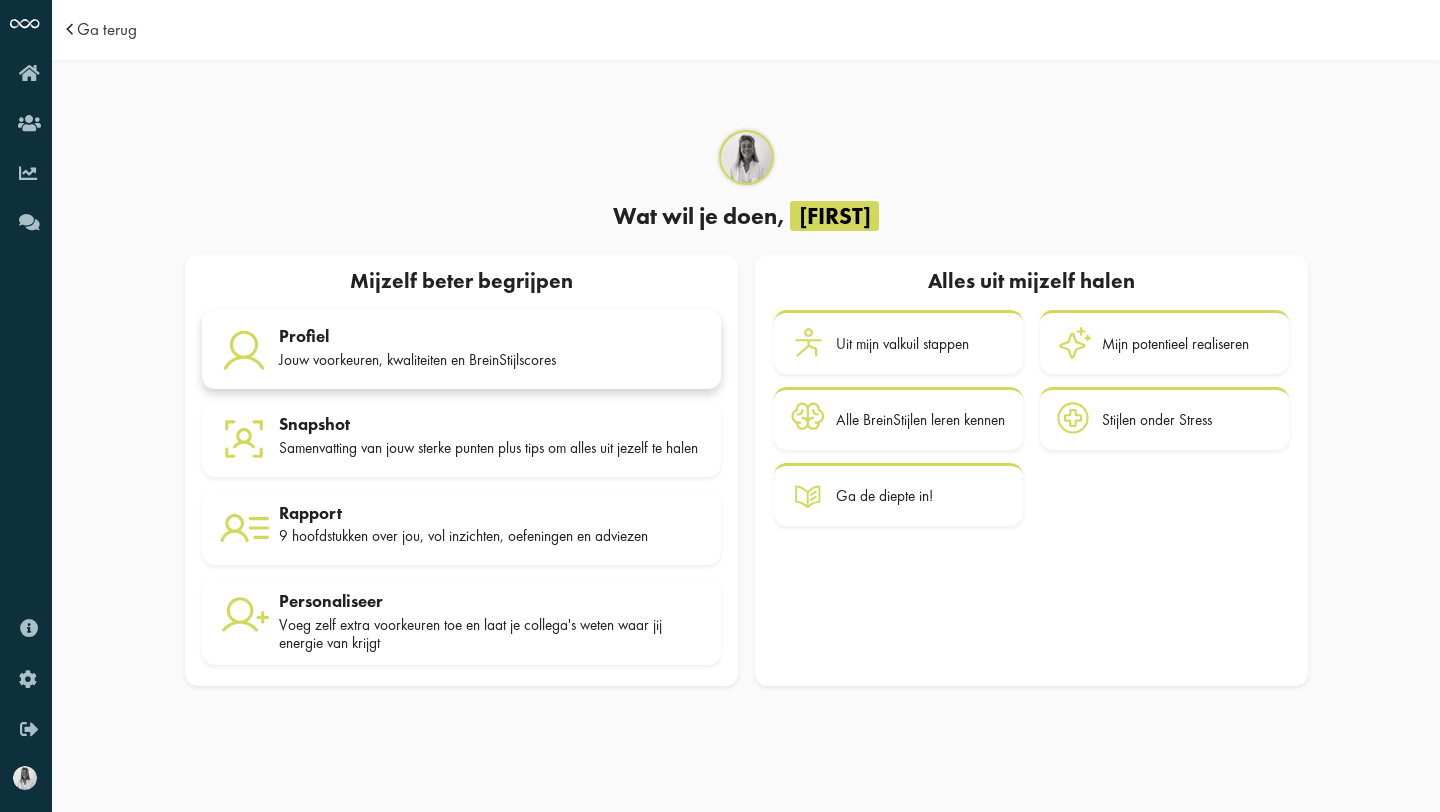 click on "Jouw voorkeuren, kwaliteiten en BreinStijlscores" at bounding box center [491, 360] 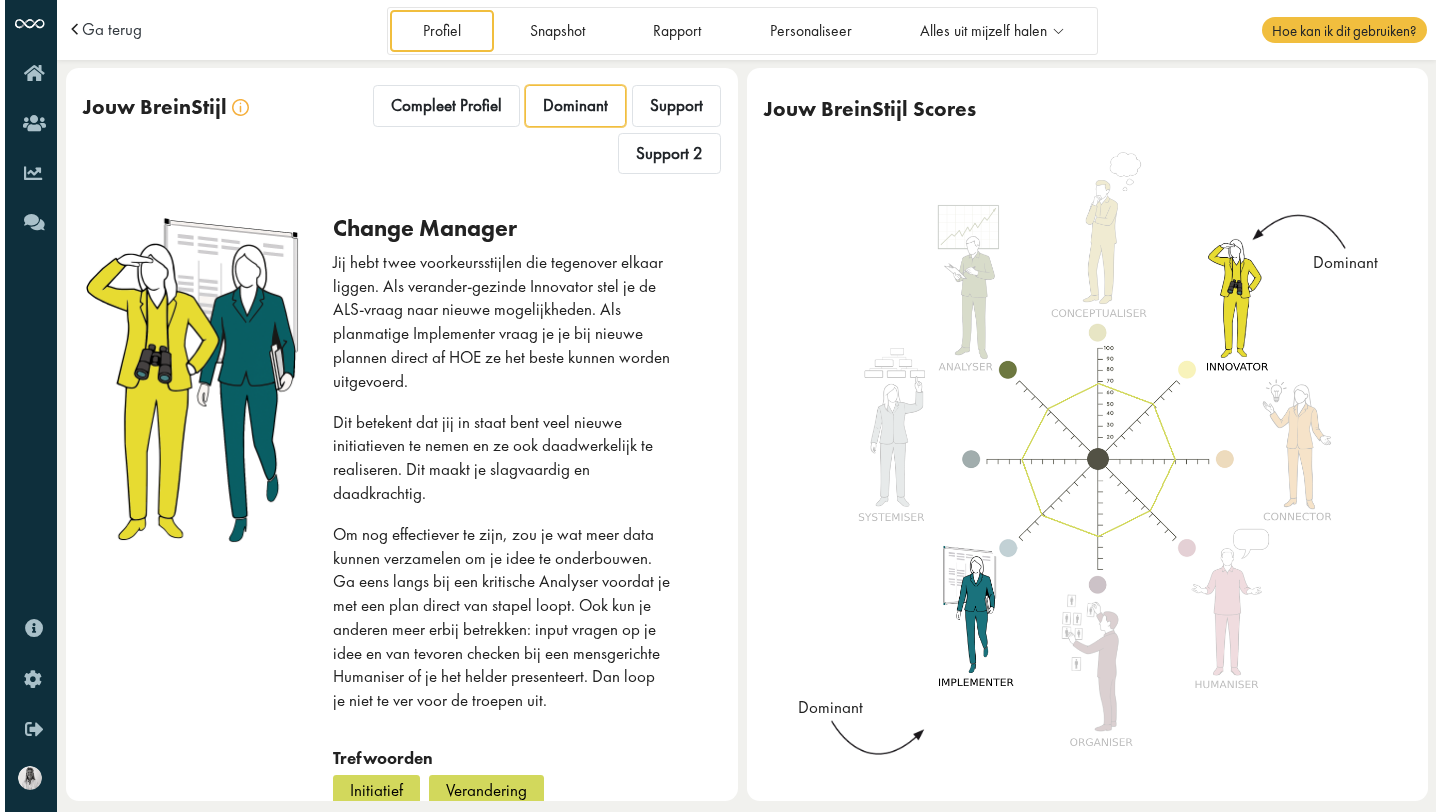 scroll, scrollTop: 0, scrollLeft: 0, axis: both 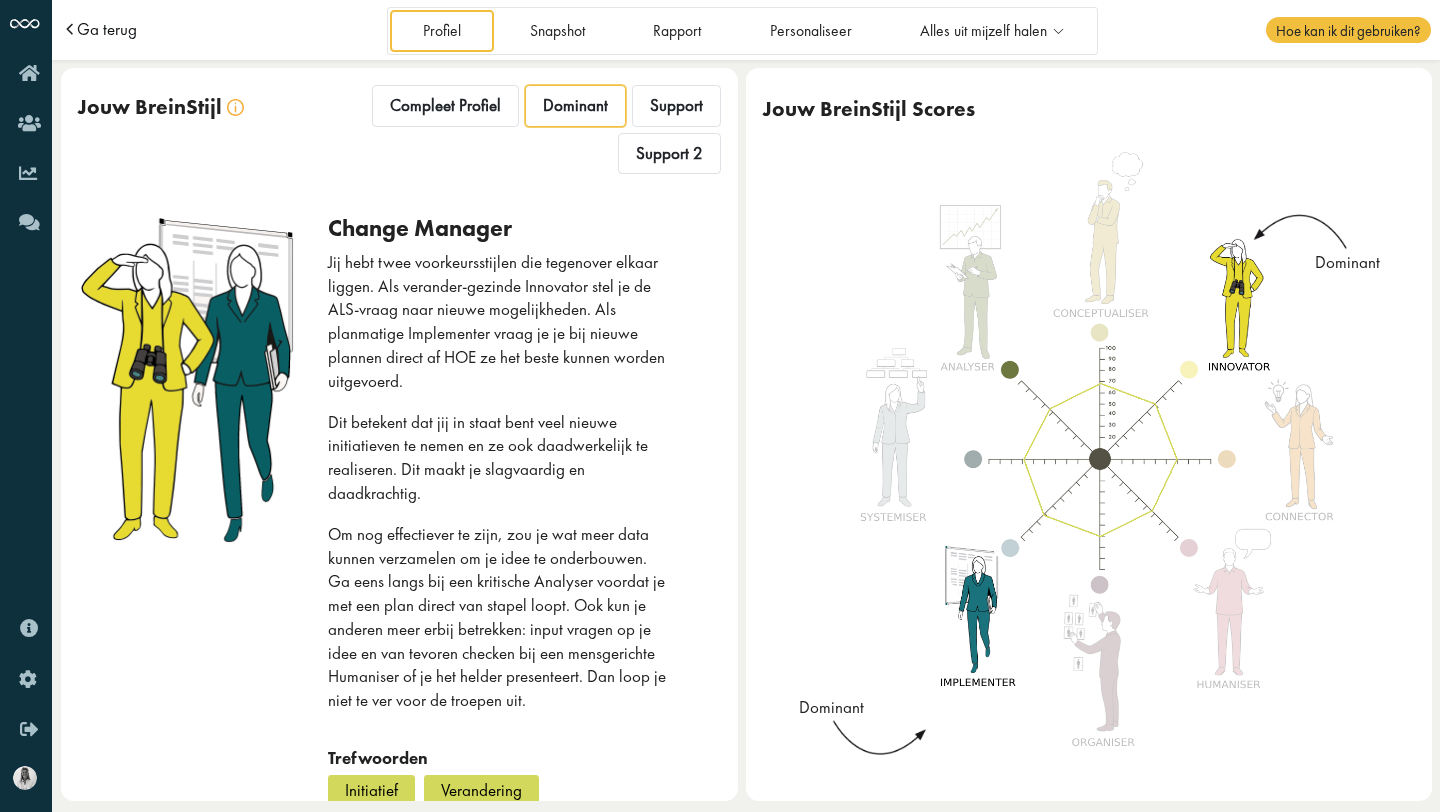 click on "Ga terug" at bounding box center (107, 29) 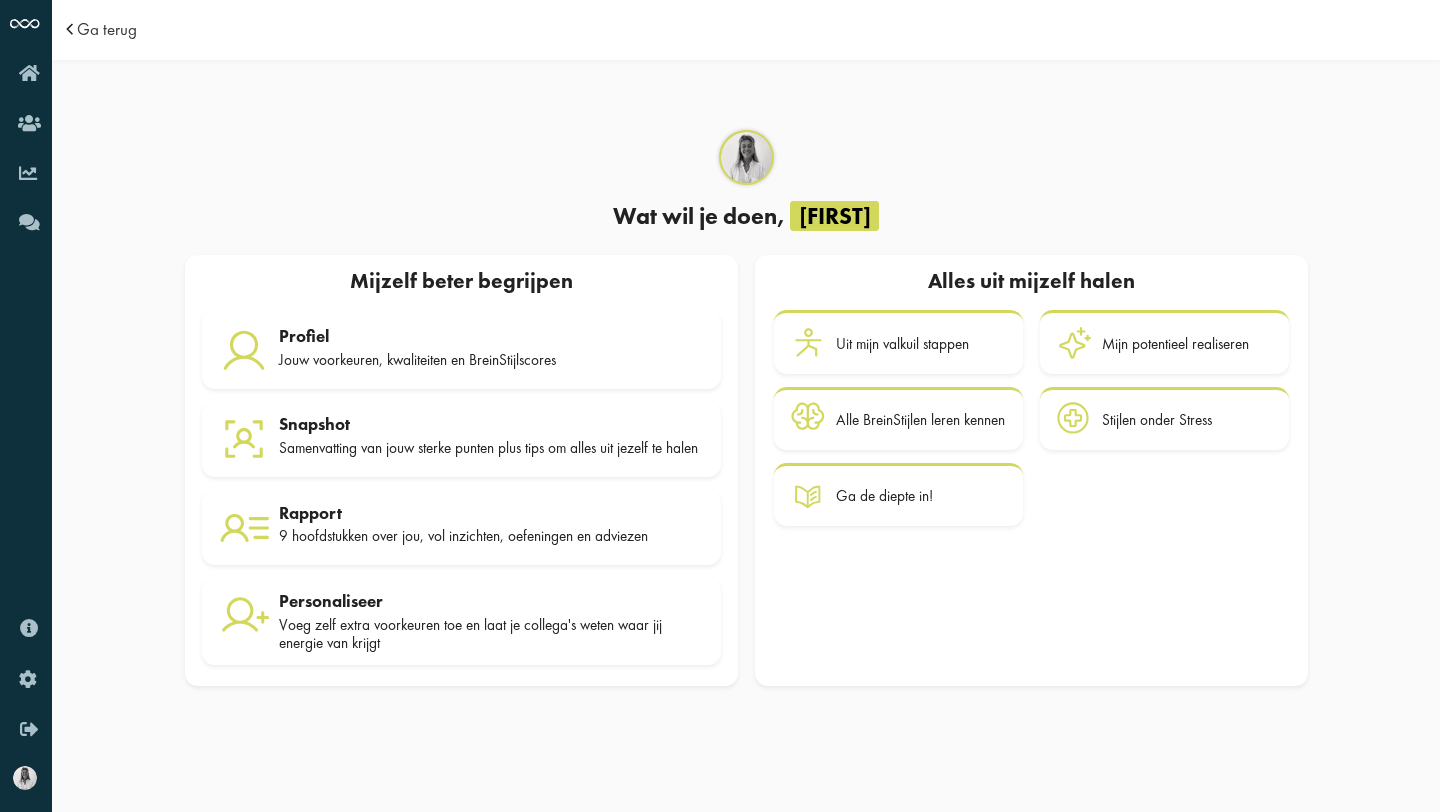 scroll, scrollTop: 0, scrollLeft: 0, axis: both 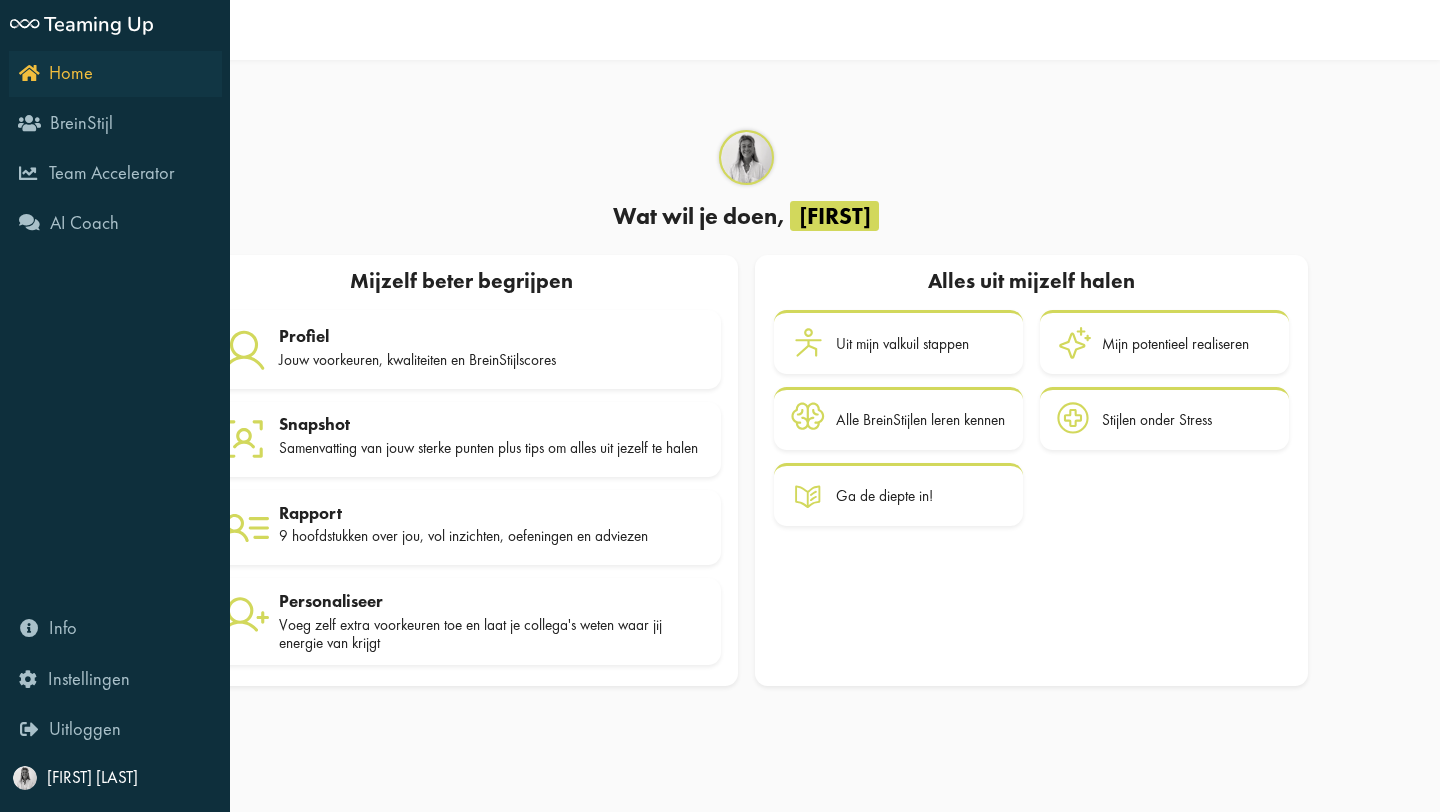 click on "Home" at bounding box center (56, 72) 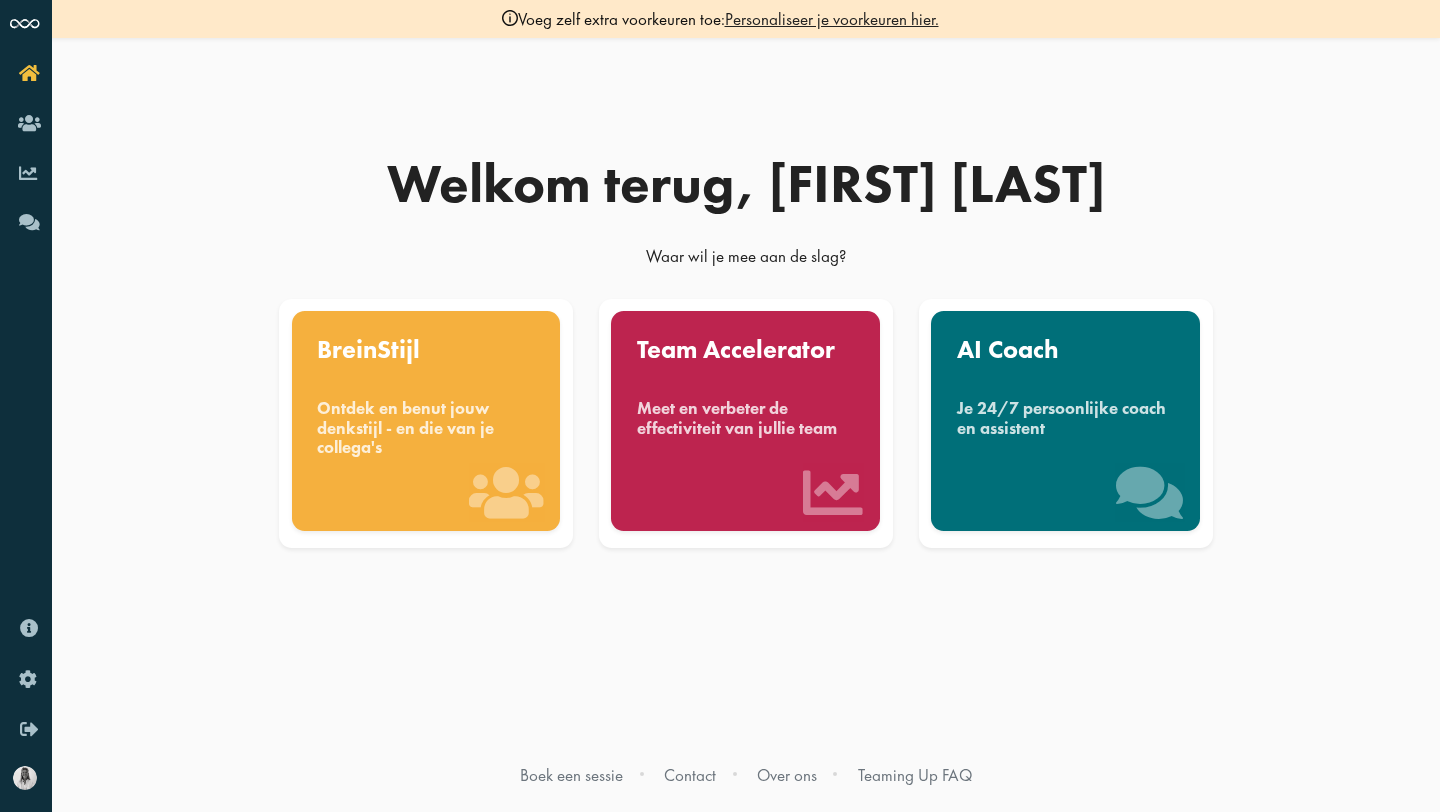 scroll, scrollTop: 0, scrollLeft: 0, axis: both 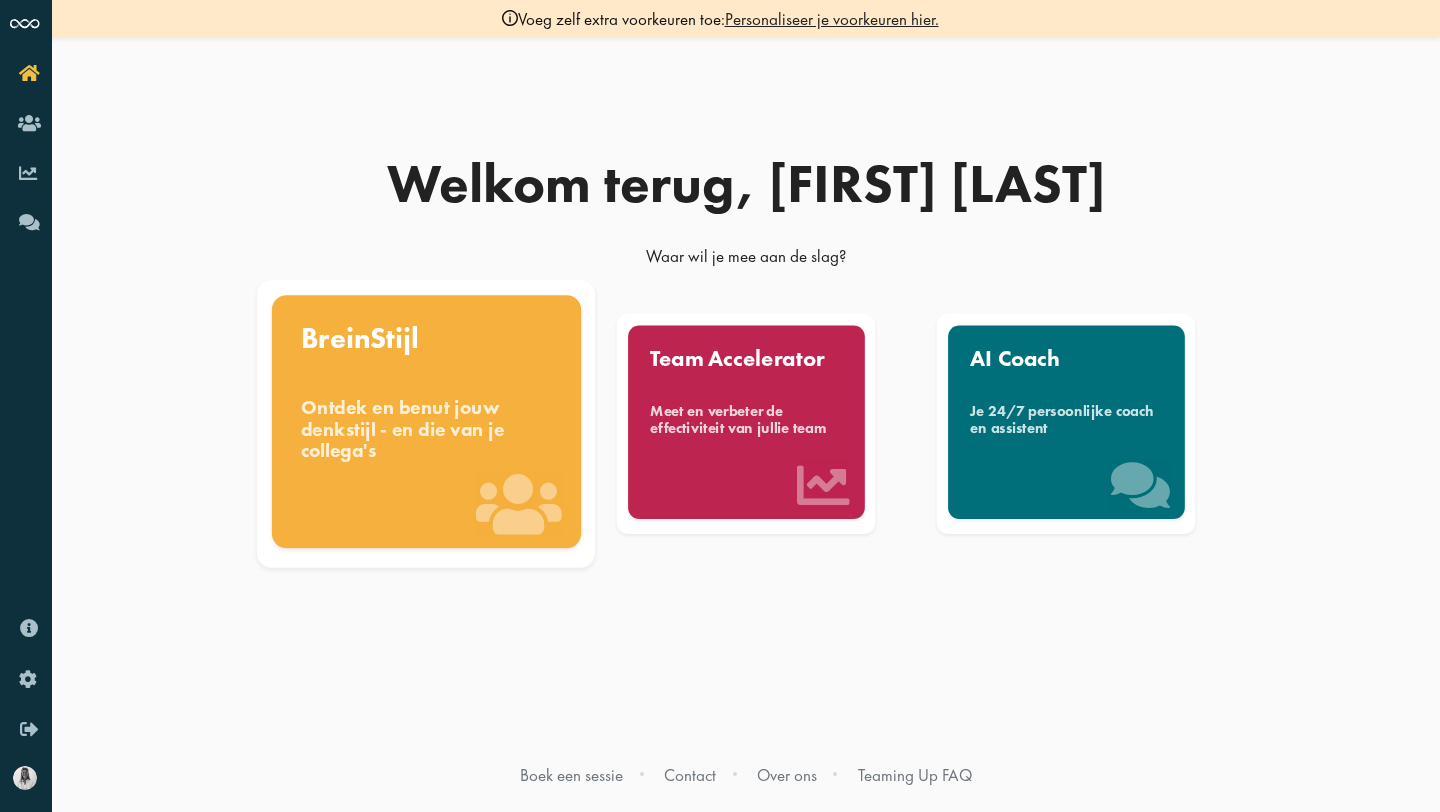 click on "BreinStijl
Ontdek en benut jouw denkstijl - en die van je collega's" at bounding box center [425, 421] 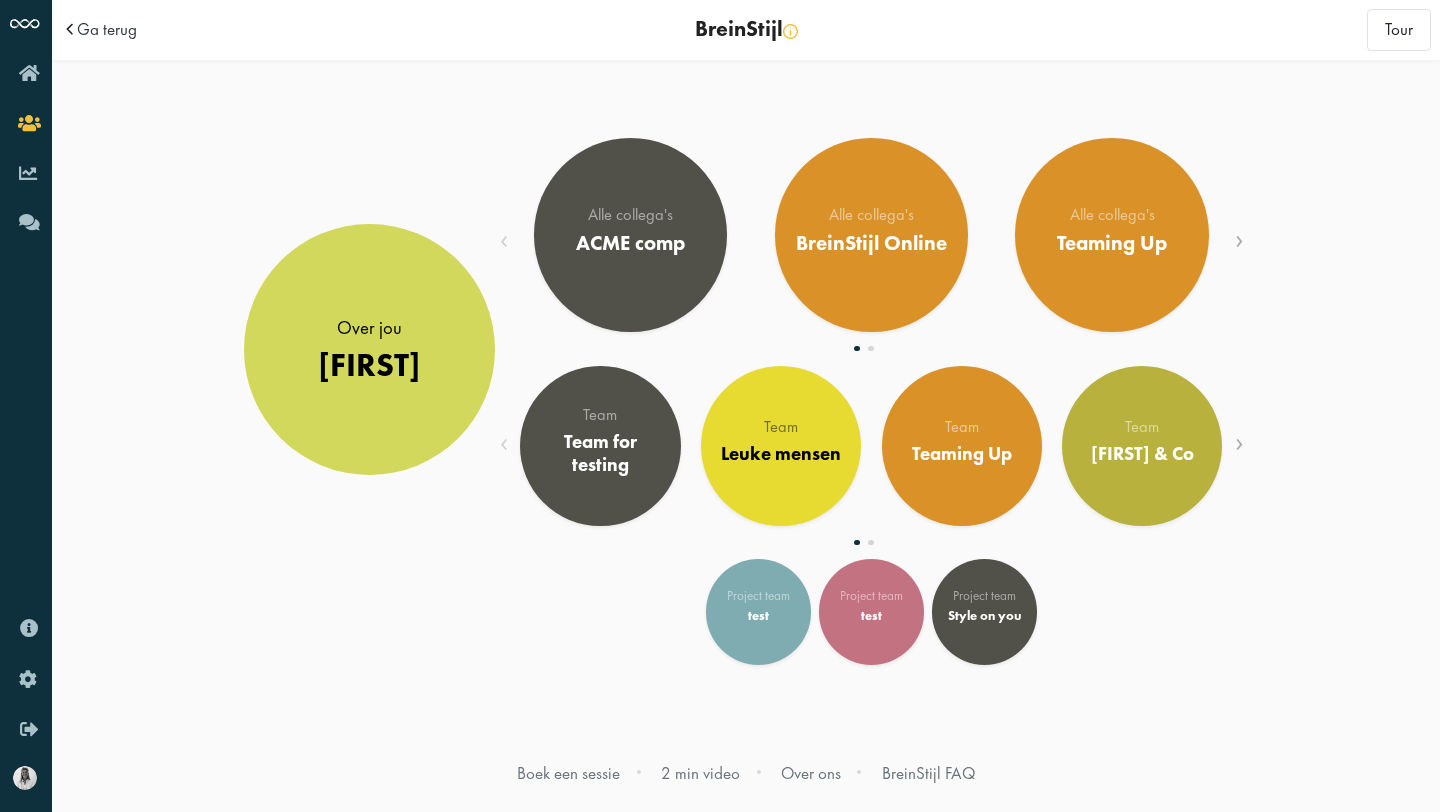 click on "Over jou" at bounding box center [369, 328] 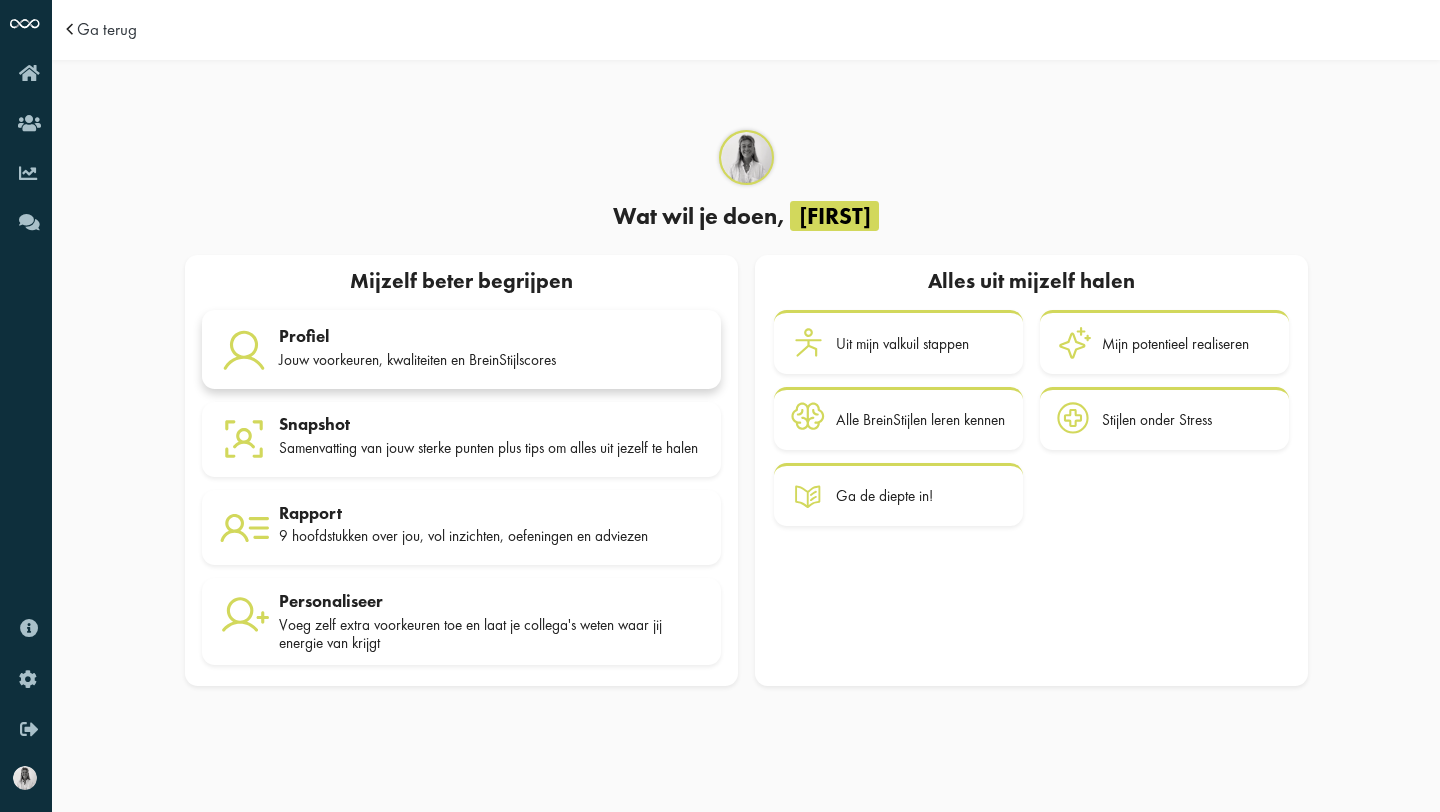 scroll, scrollTop: 0, scrollLeft: 0, axis: both 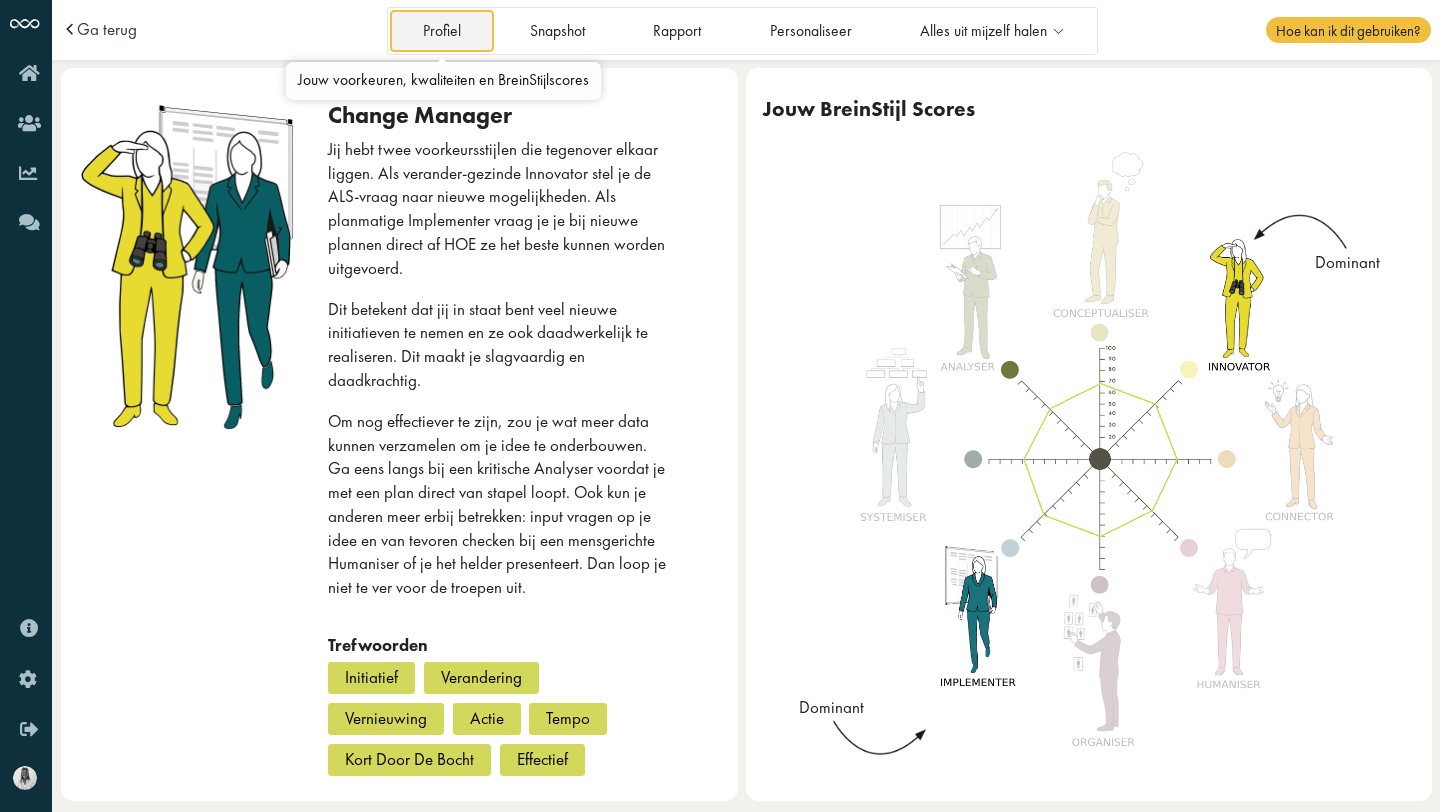 click on "Profiel" at bounding box center (441, 30) 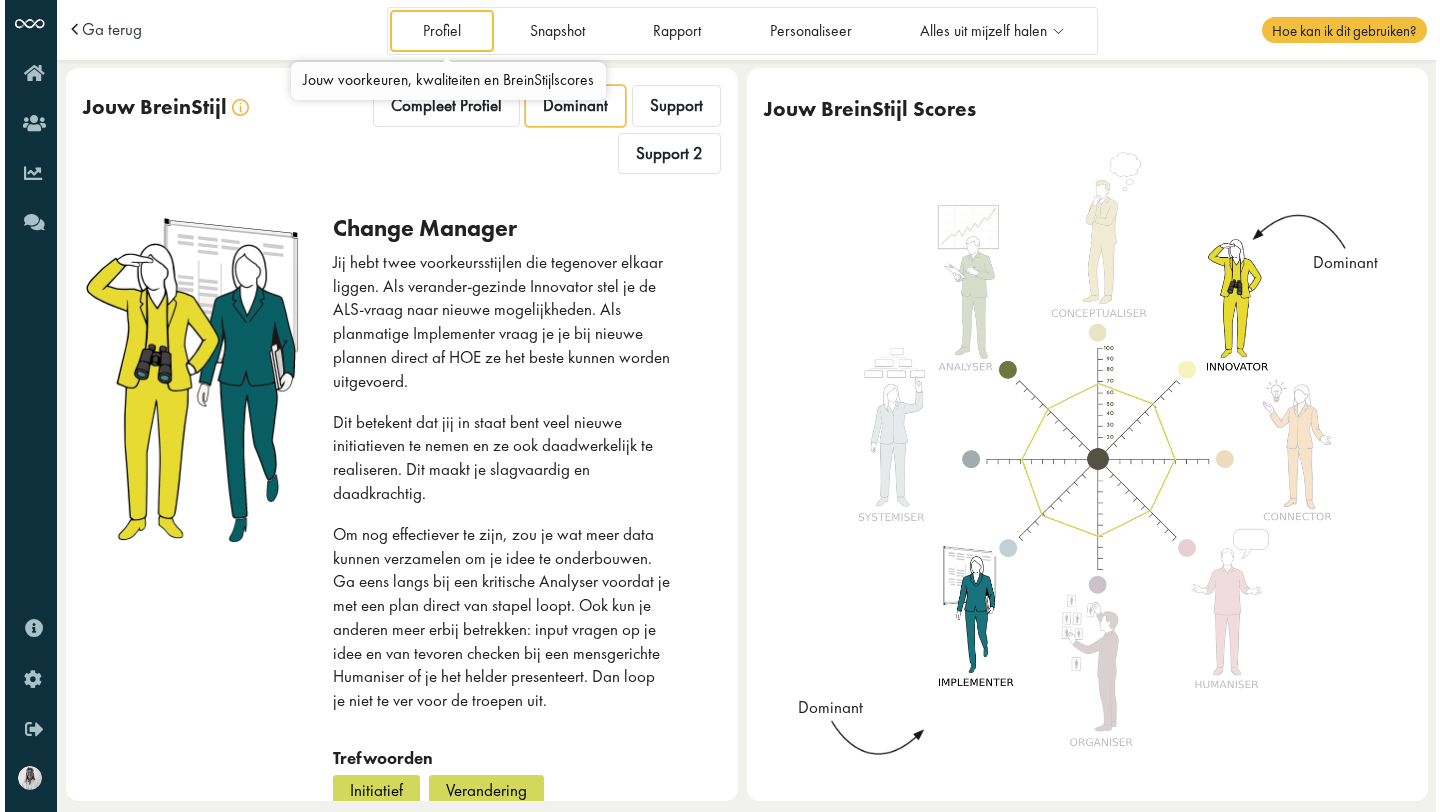 scroll, scrollTop: 0, scrollLeft: 0, axis: both 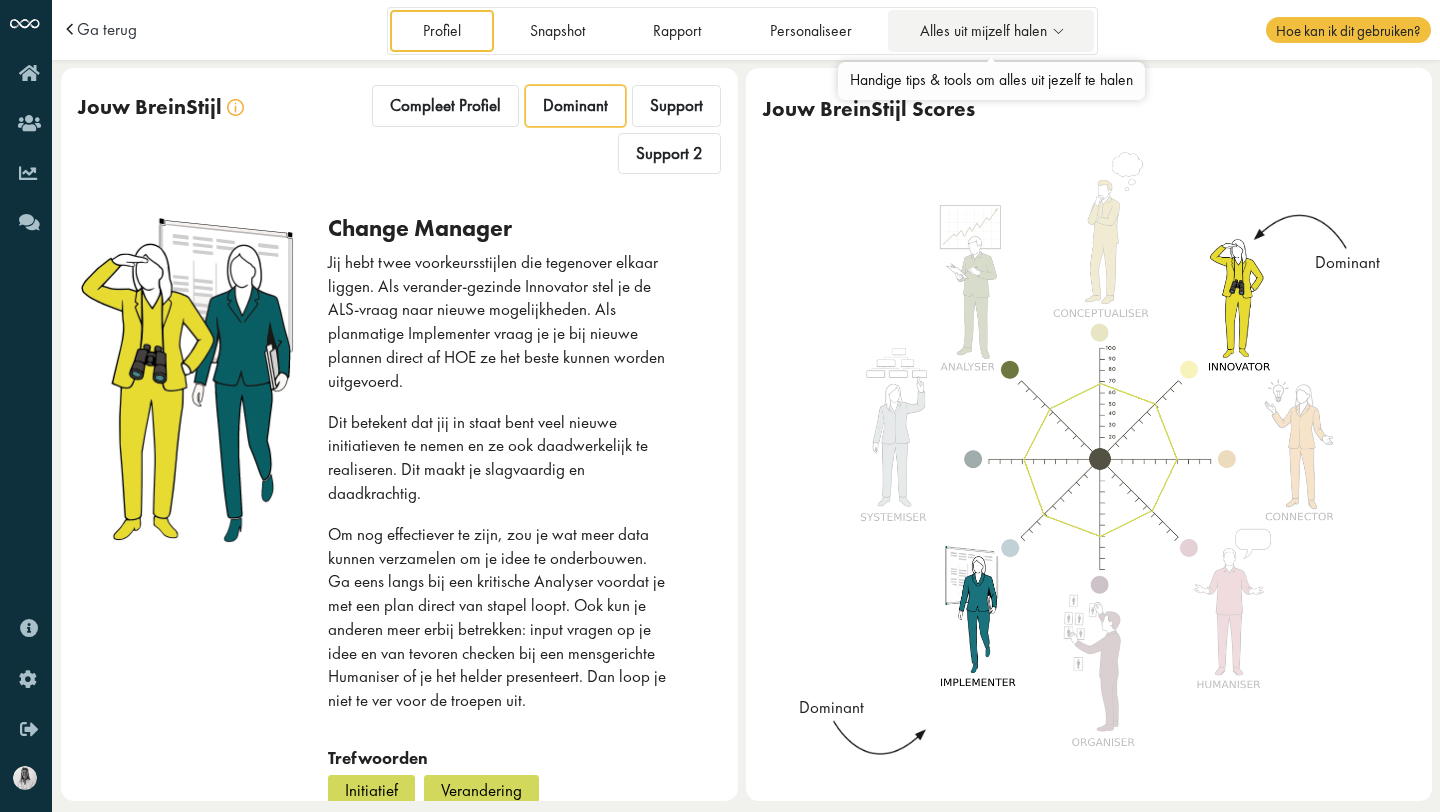 click on "Alles uit mijzelf halen" at bounding box center [983, 31] 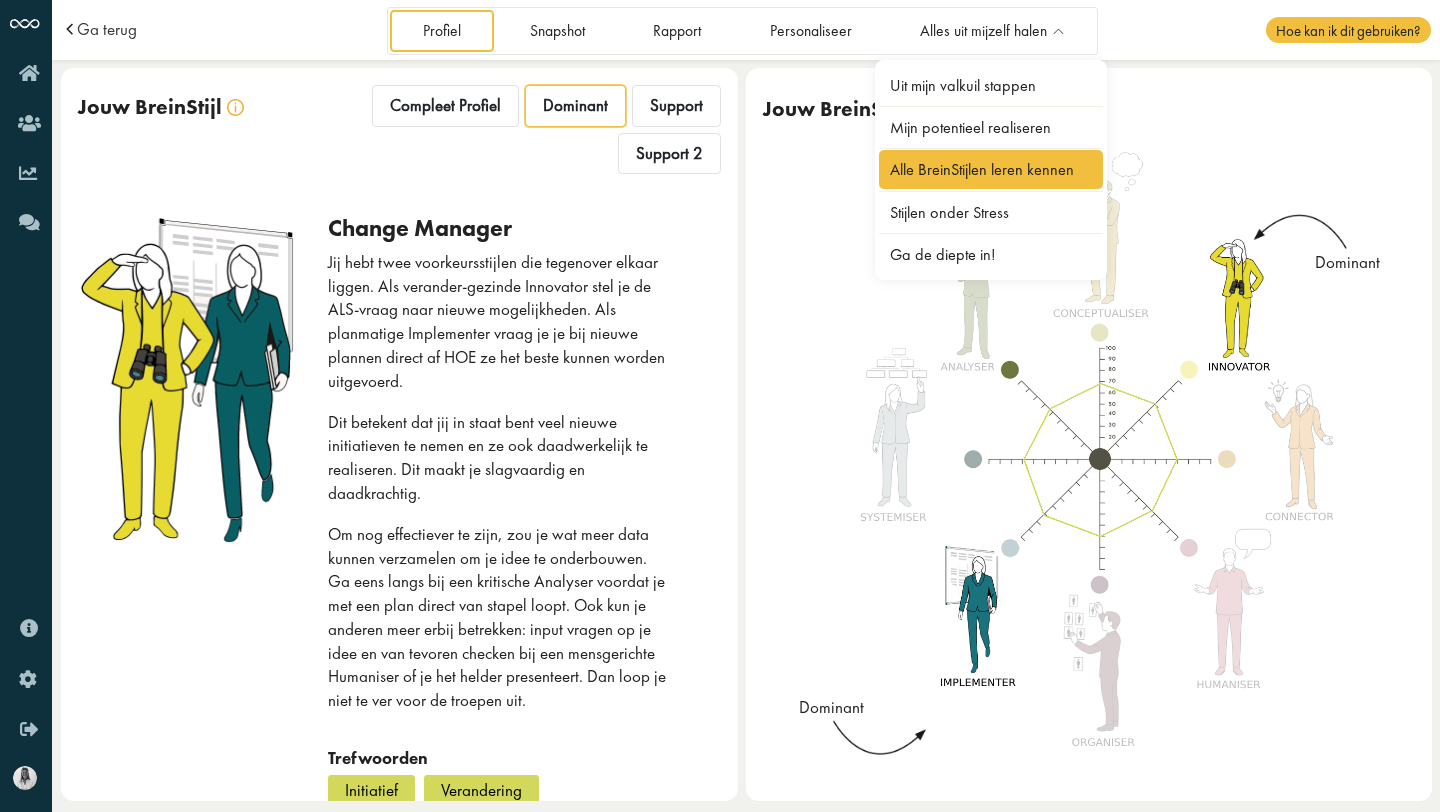click on "Alle BreinStijlen leren kennen" at bounding box center (991, 169) 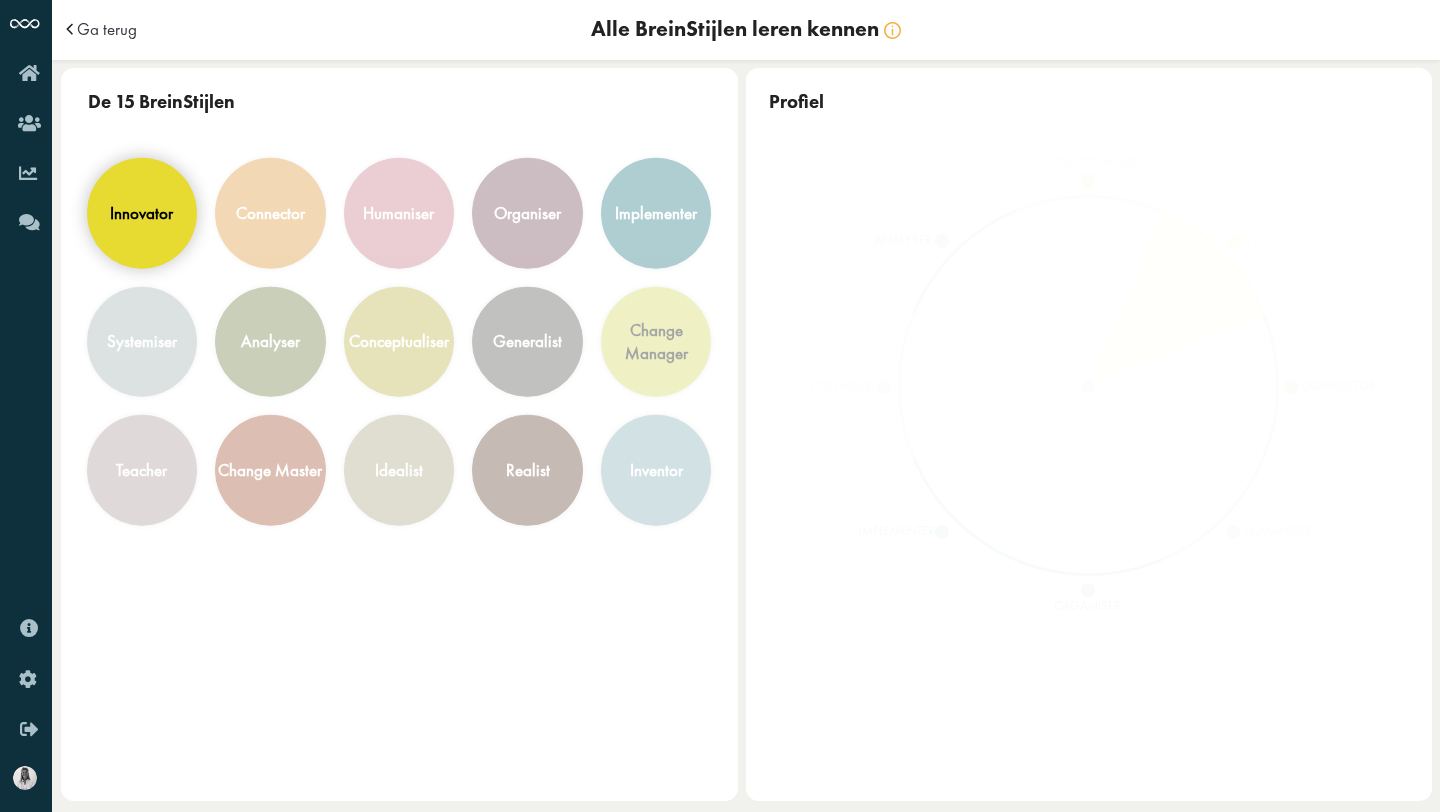 click on "innovator" at bounding box center [141, 213] 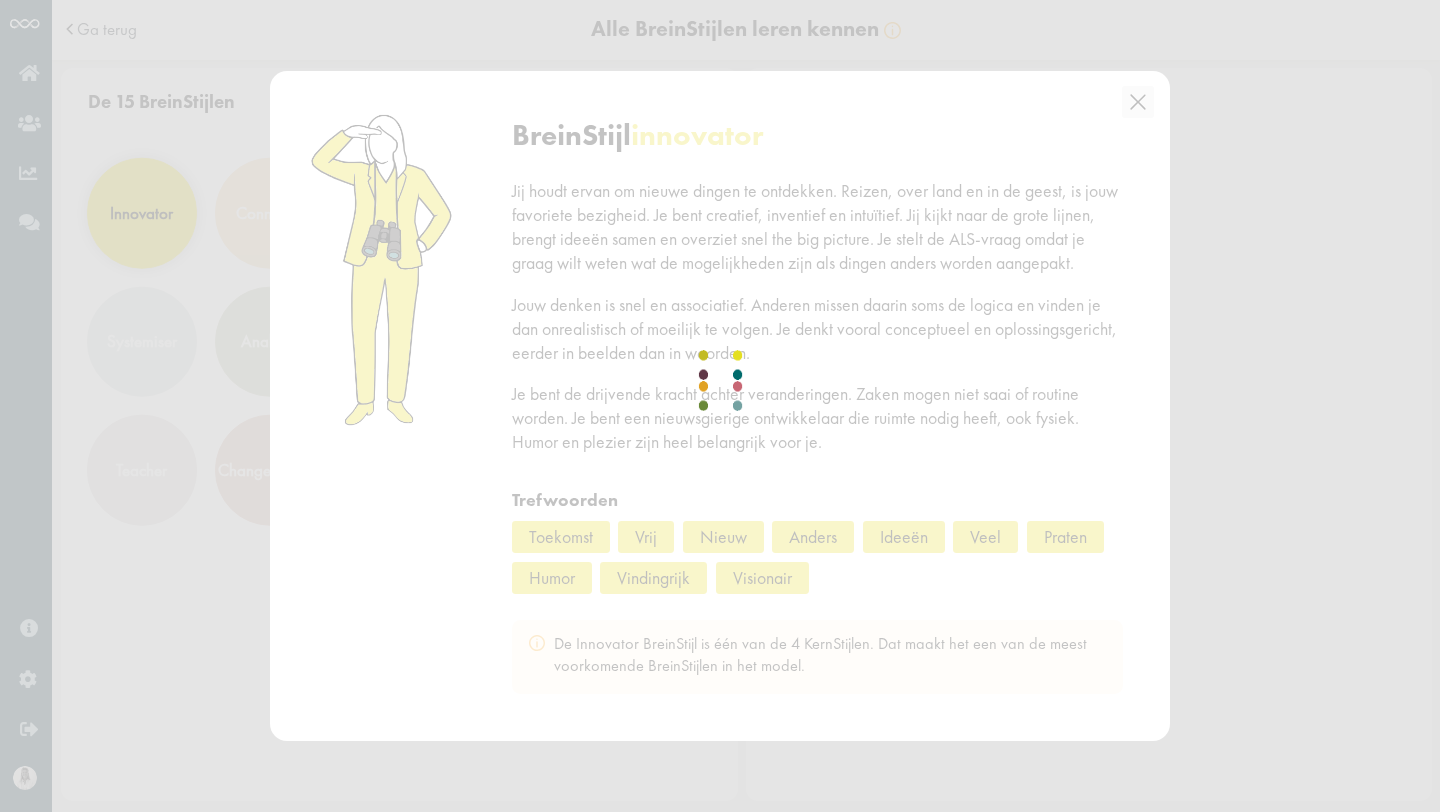 scroll, scrollTop: 0, scrollLeft: 0, axis: both 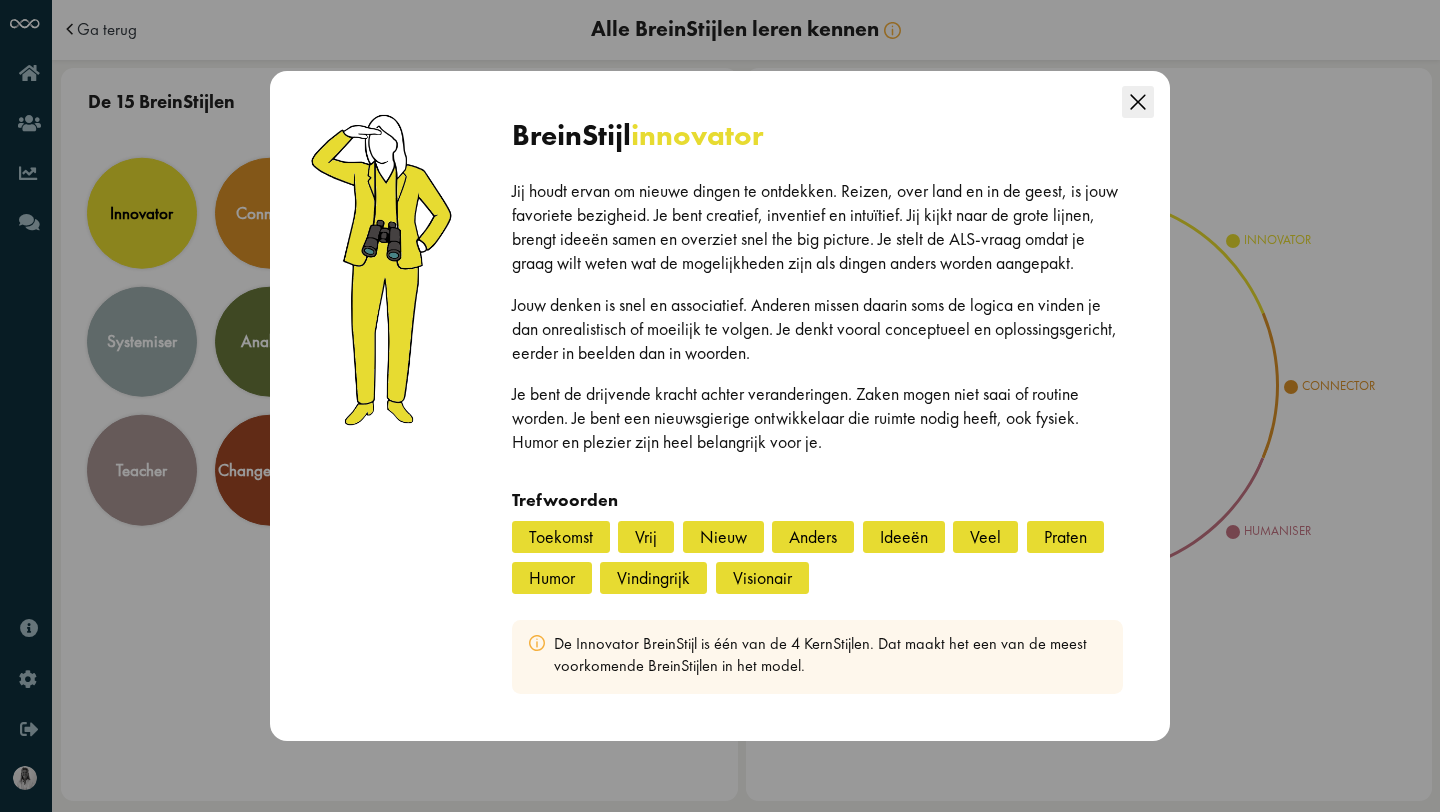 click at bounding box center [1138, 102] 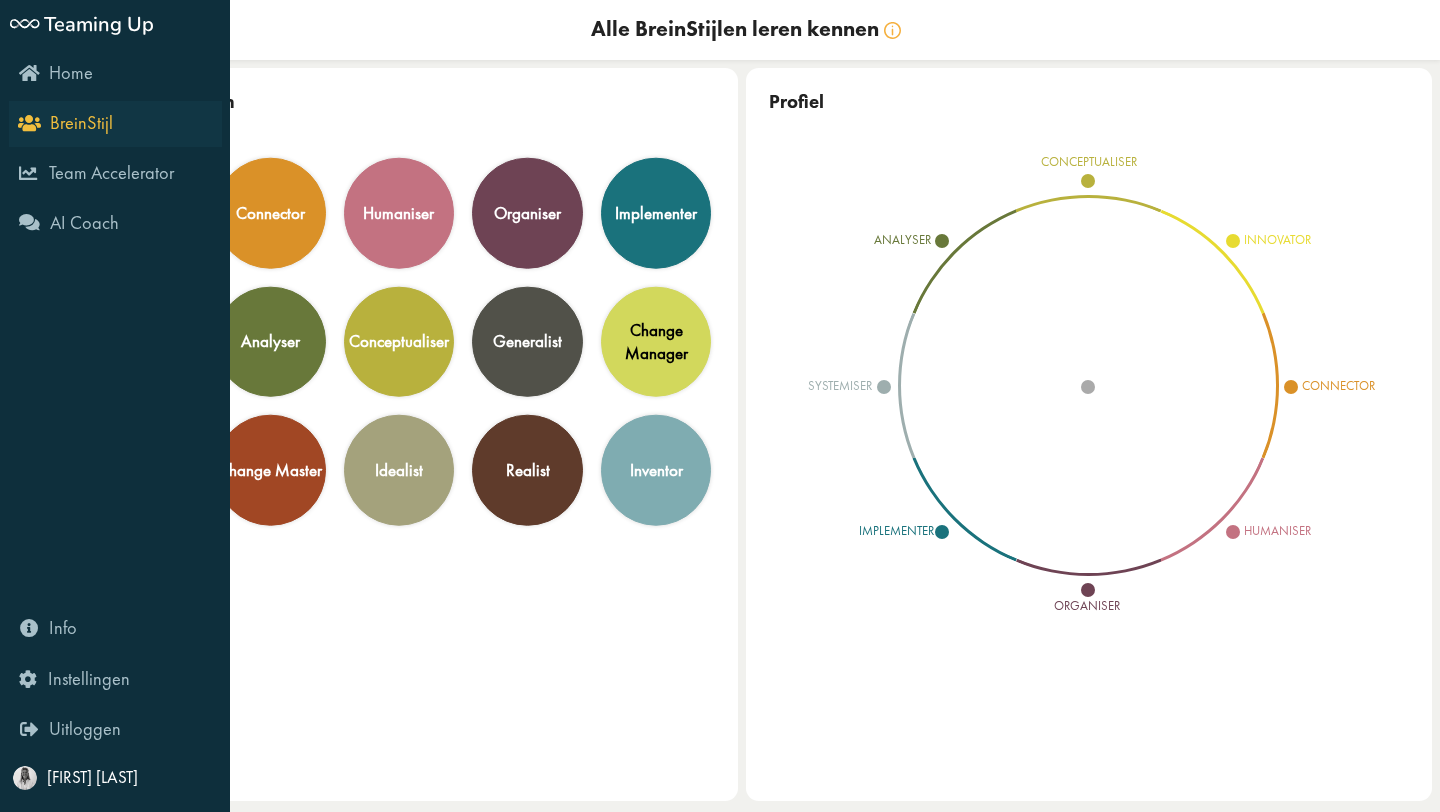 click on "BreinStijl" at bounding box center [67, 122] 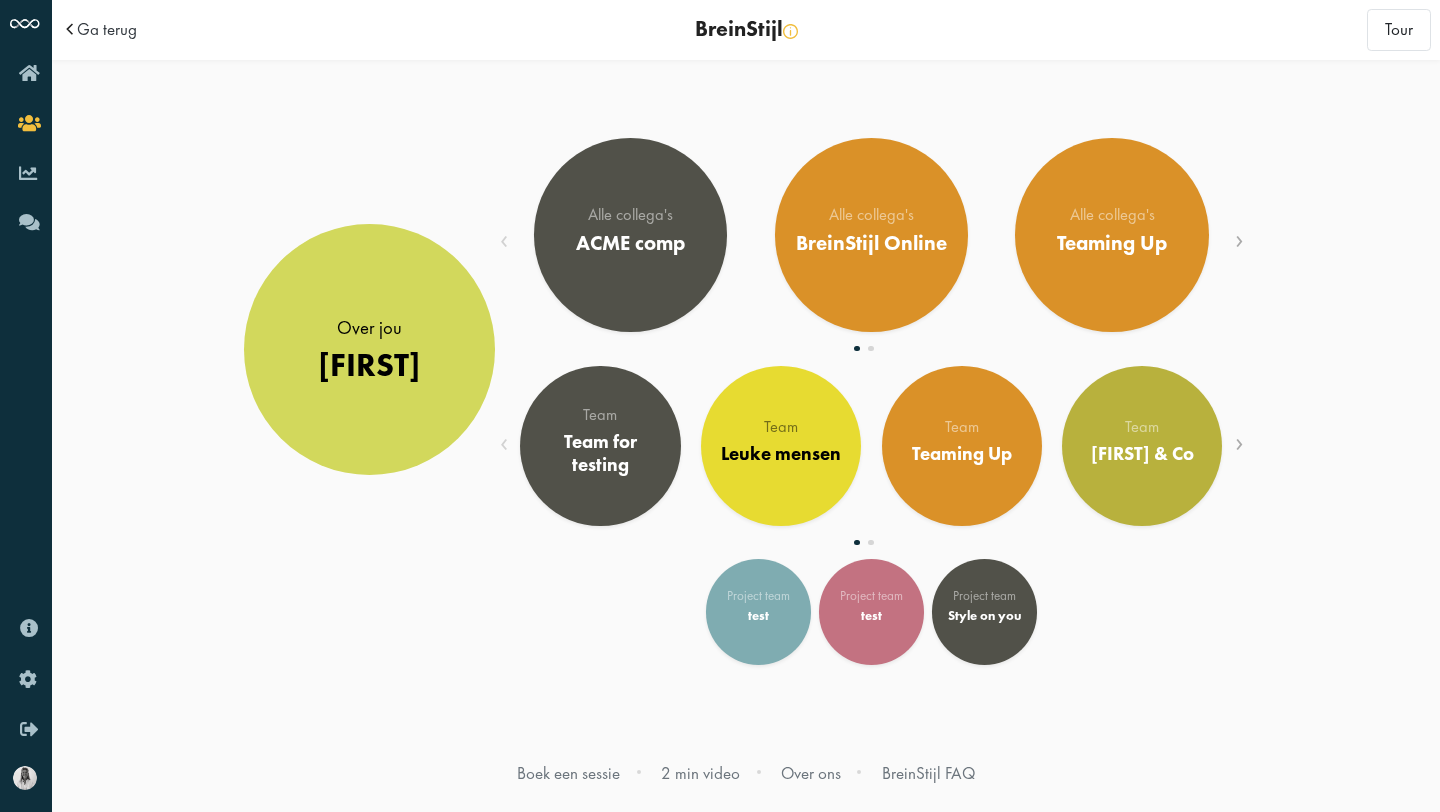 scroll, scrollTop: 0, scrollLeft: 0, axis: both 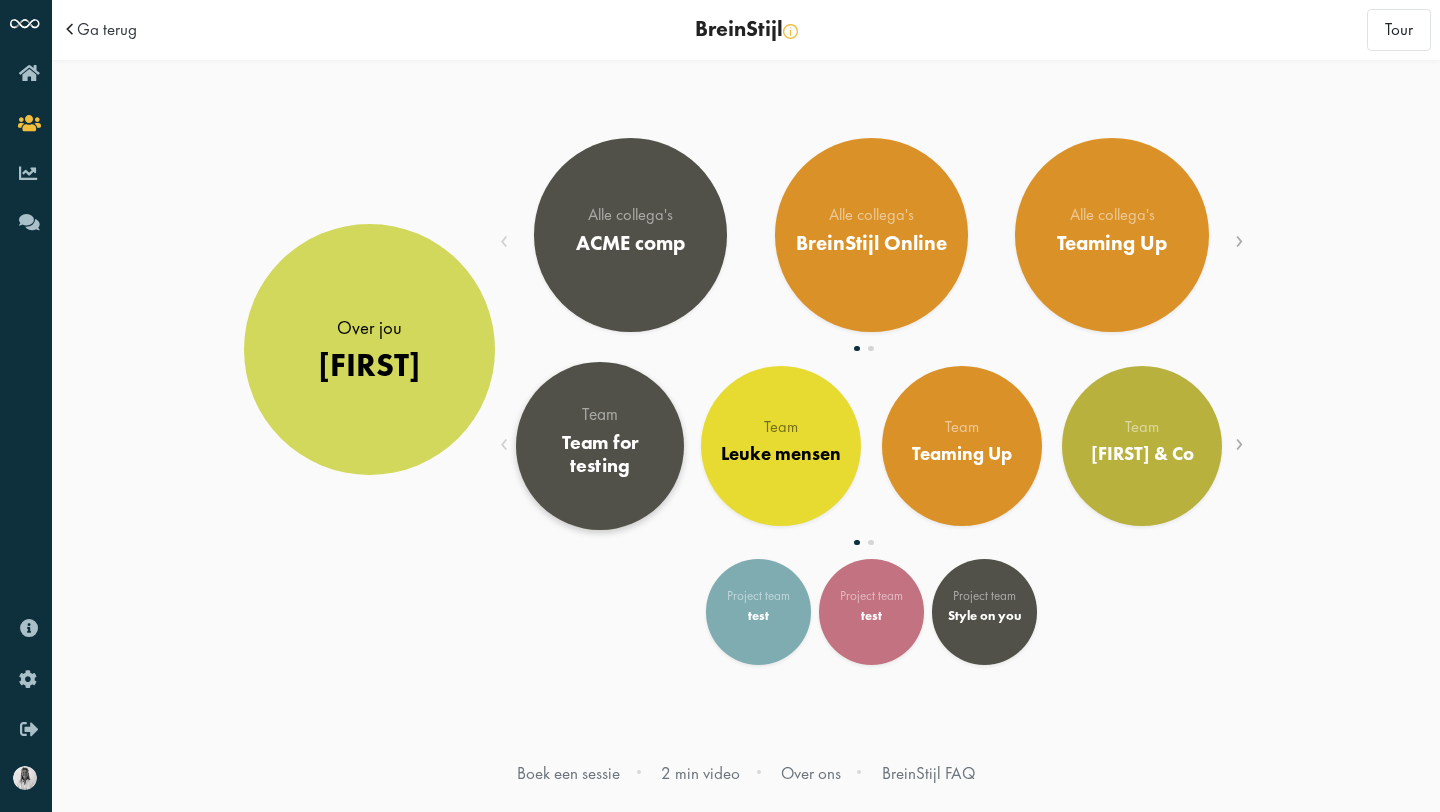 click on "Team for testing" at bounding box center (600, 454) 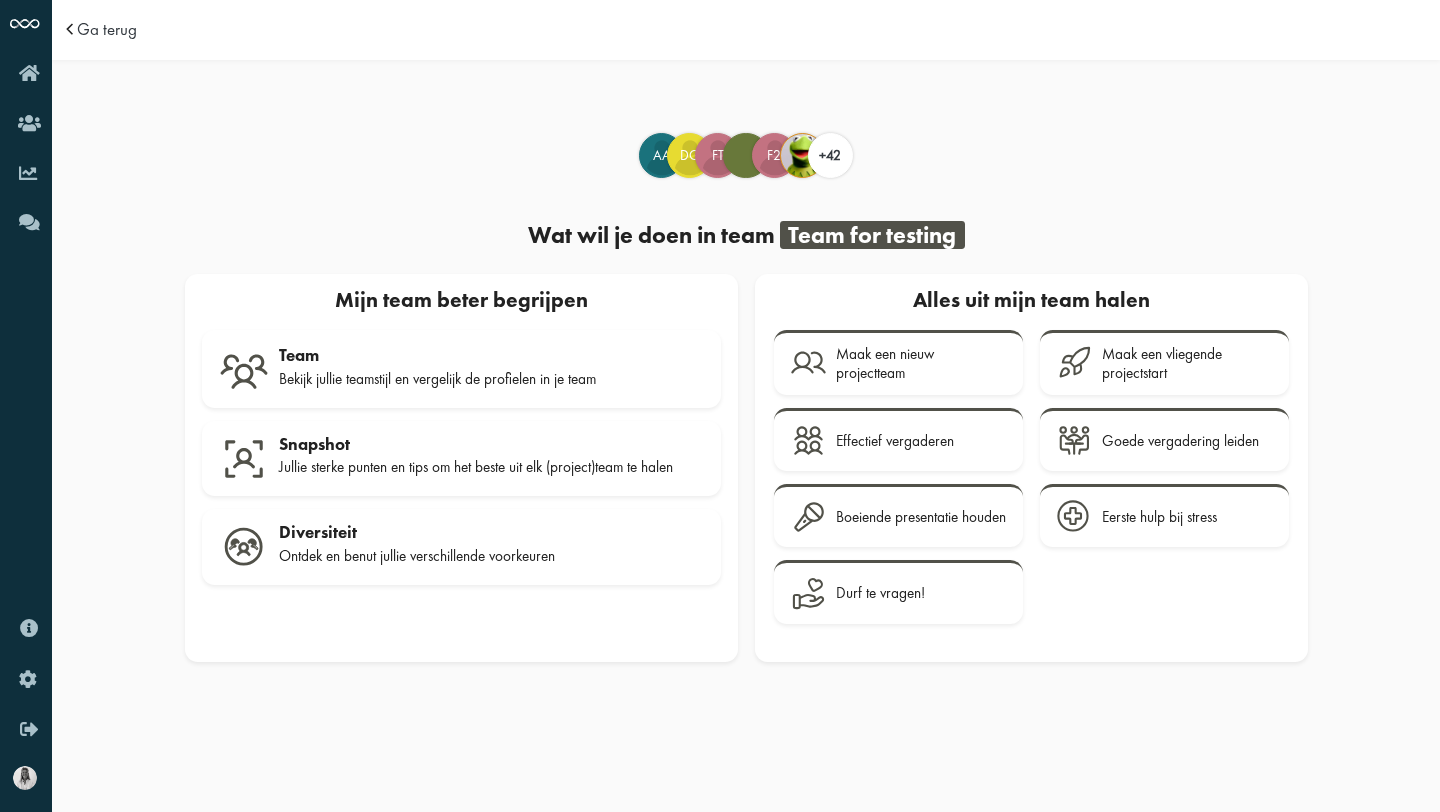 scroll, scrollTop: 0, scrollLeft: 0, axis: both 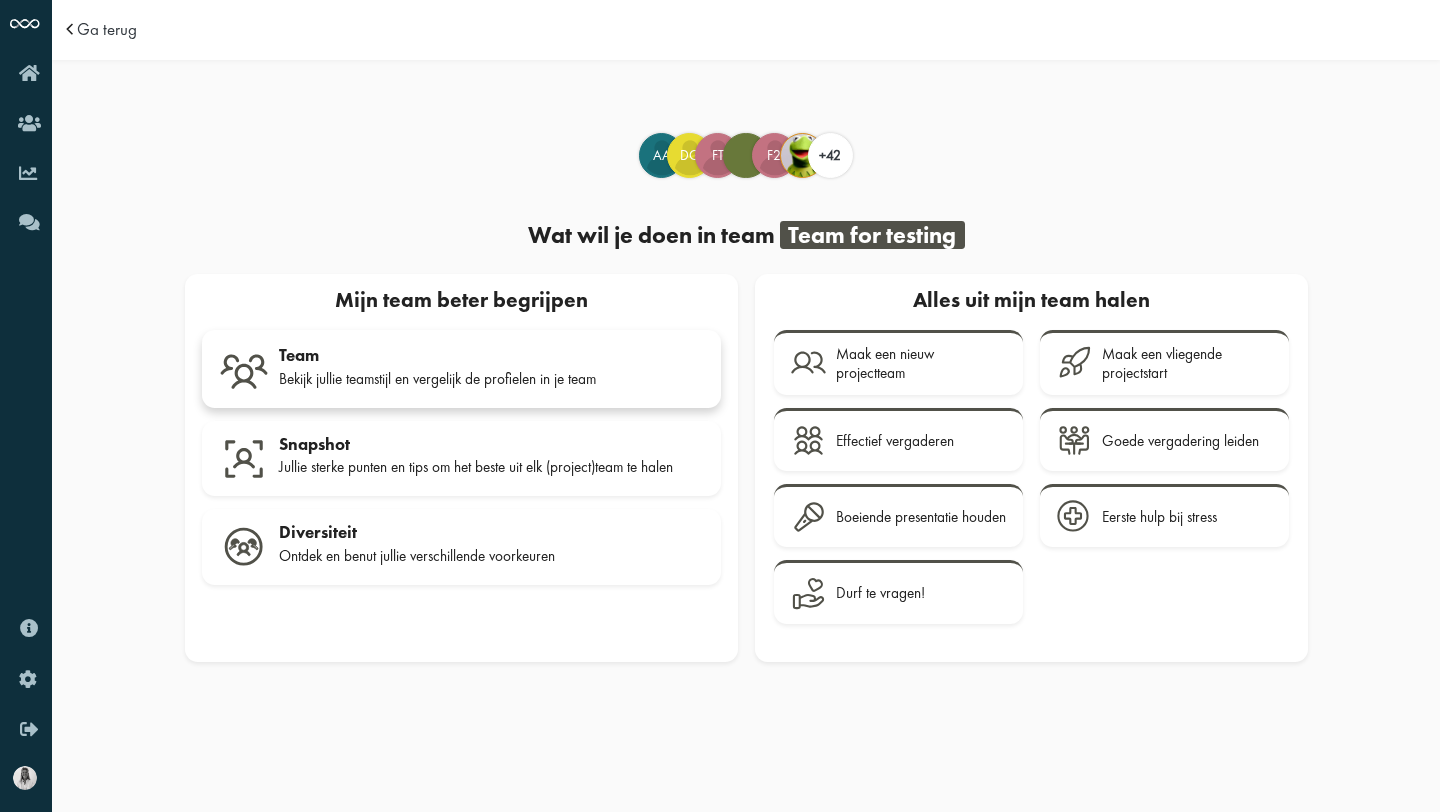 click on "Team
Bekijk jullie teamstijl en vergelijk de profielen in je team" at bounding box center (491, 370) 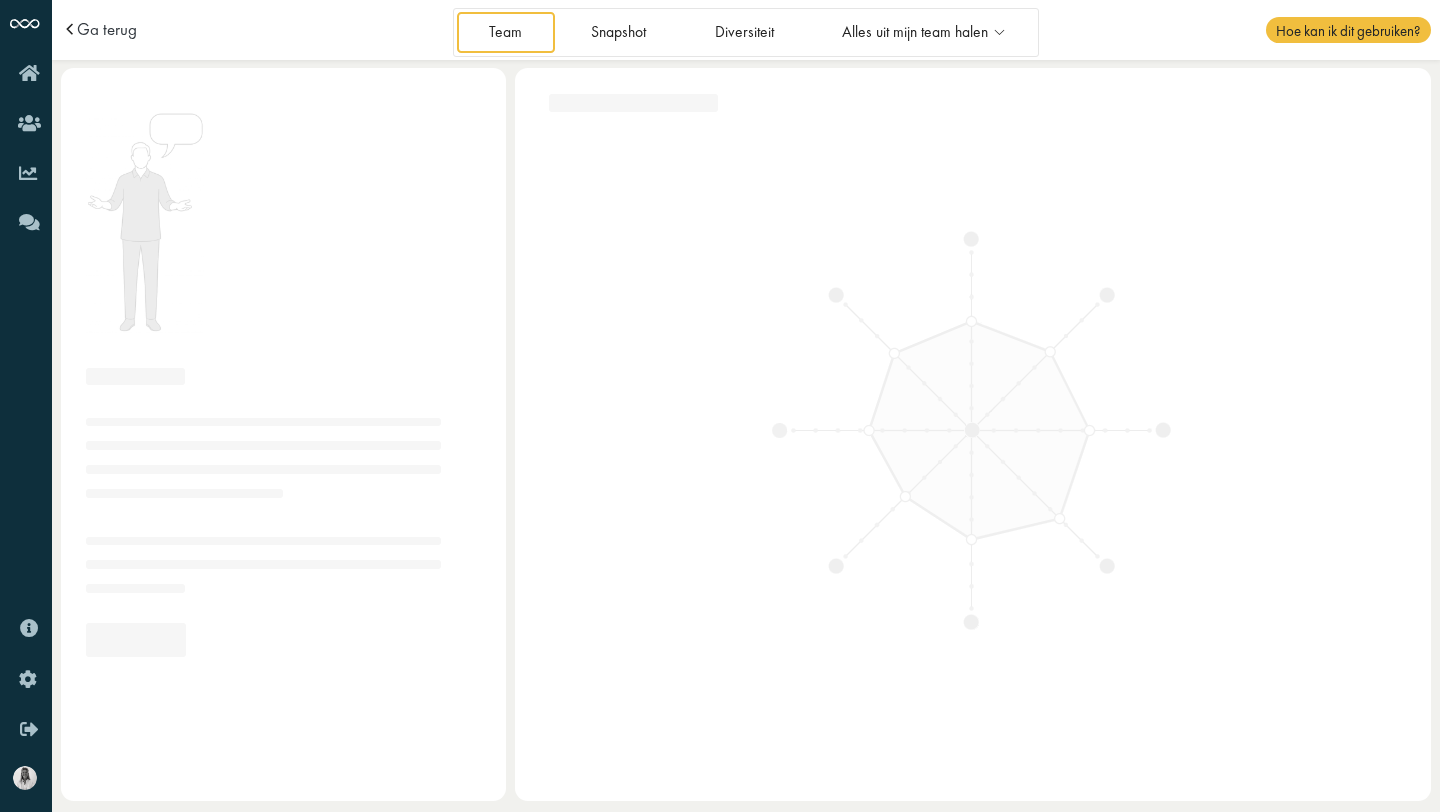 scroll, scrollTop: 0, scrollLeft: 0, axis: both 